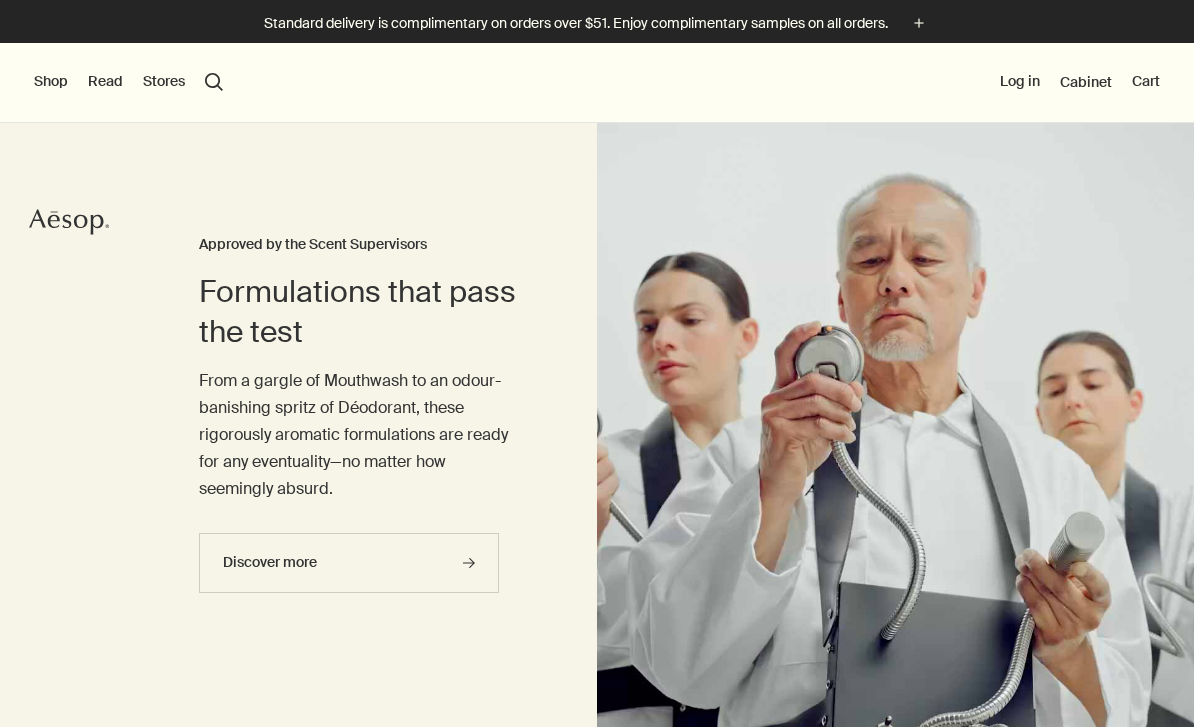 scroll, scrollTop: 0, scrollLeft: 0, axis: both 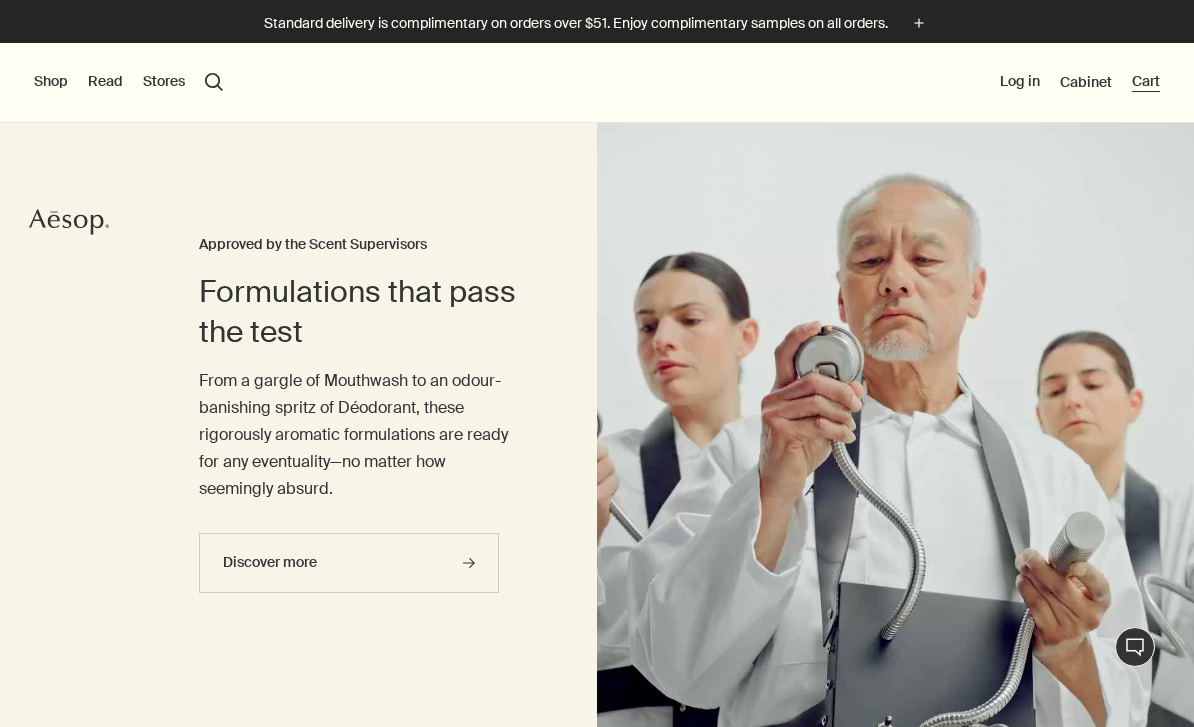 click on "Cart" at bounding box center (1146, 82) 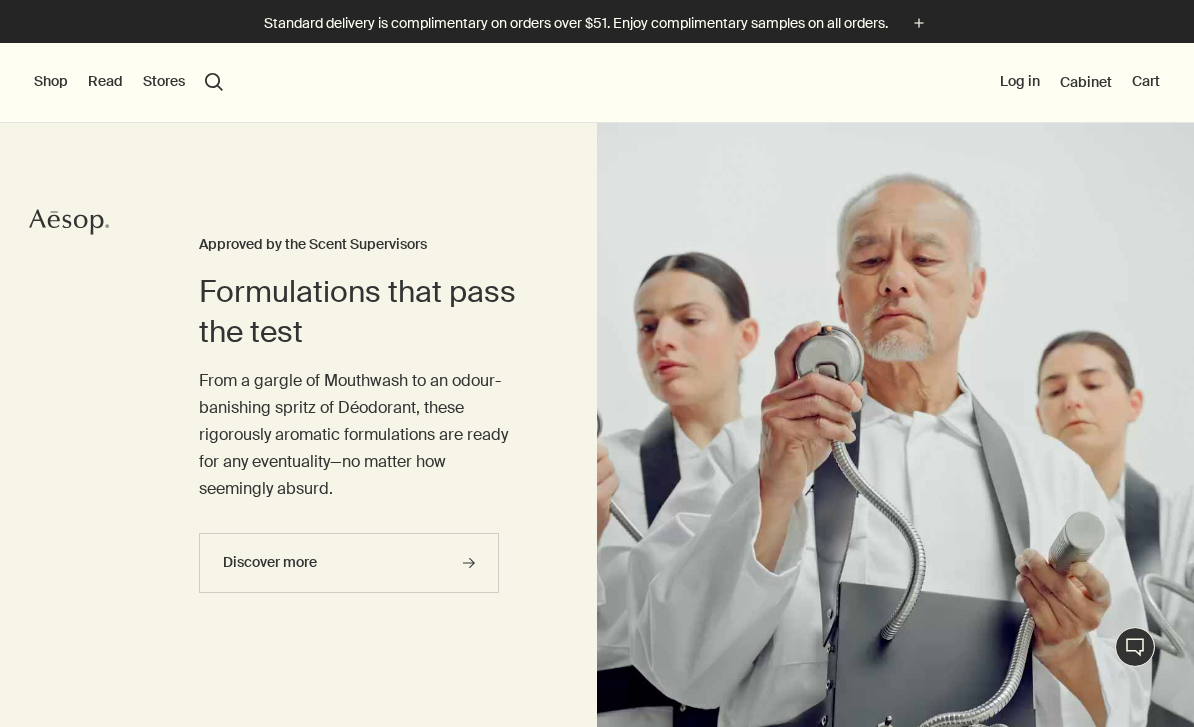 click on "Shop New & Notable Skin Care Hand & Body Home Hair Fragrance Kits & Travel Gifts Live assistance Read About Our story Careers Foundation Contact us   rightUpArrow Philosophy Design Products Stores search Search Log in Cabinet Cart" at bounding box center (597, 83) 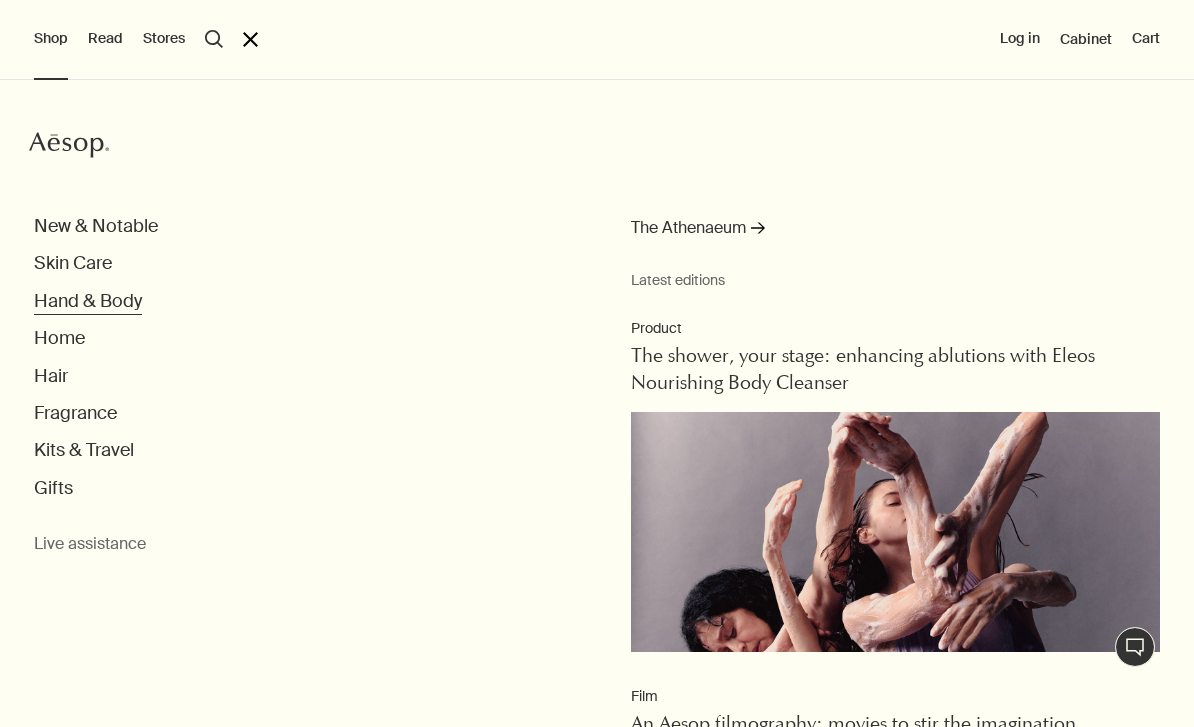 click on "Hand & Body" at bounding box center [88, 301] 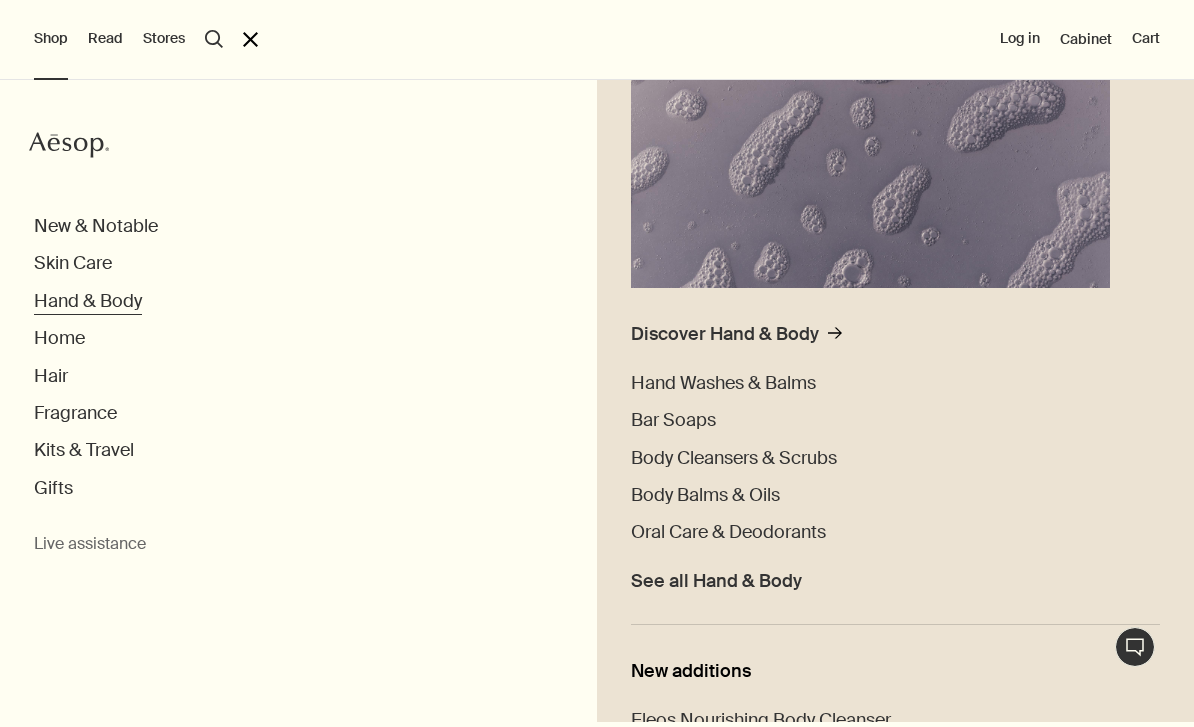 scroll, scrollTop: 299, scrollLeft: 0, axis: vertical 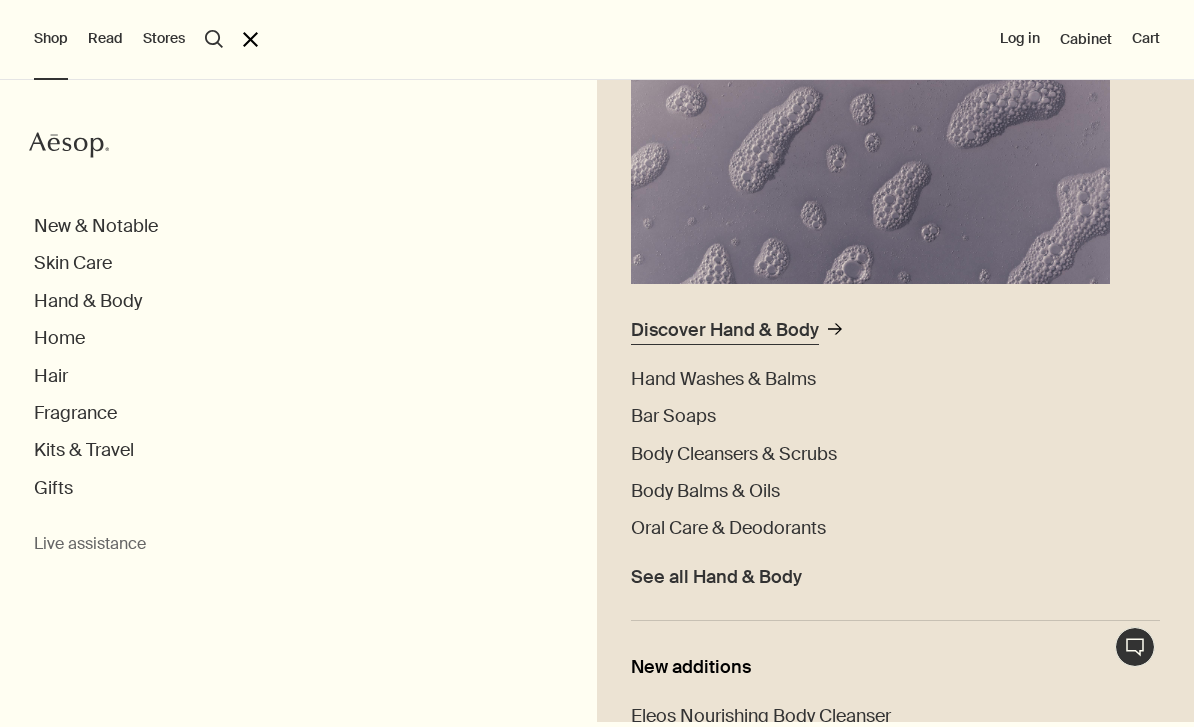 click on "Discover Hand & Body" at bounding box center [725, 330] 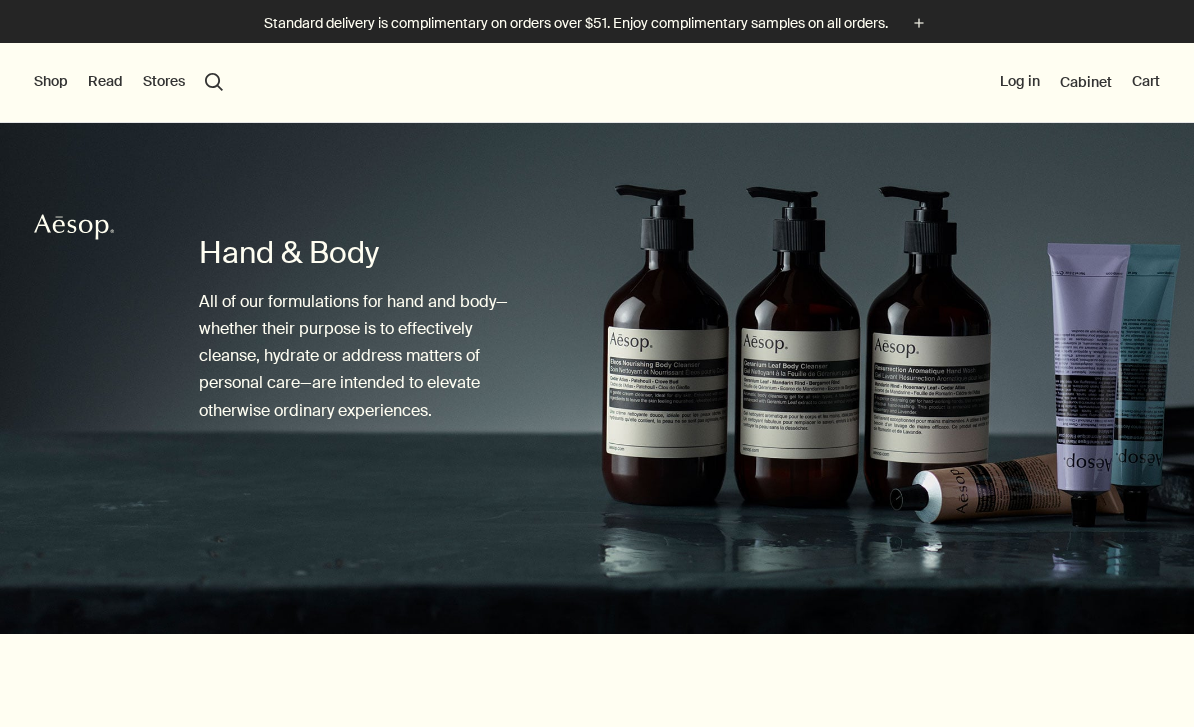 scroll, scrollTop: 0, scrollLeft: 0, axis: both 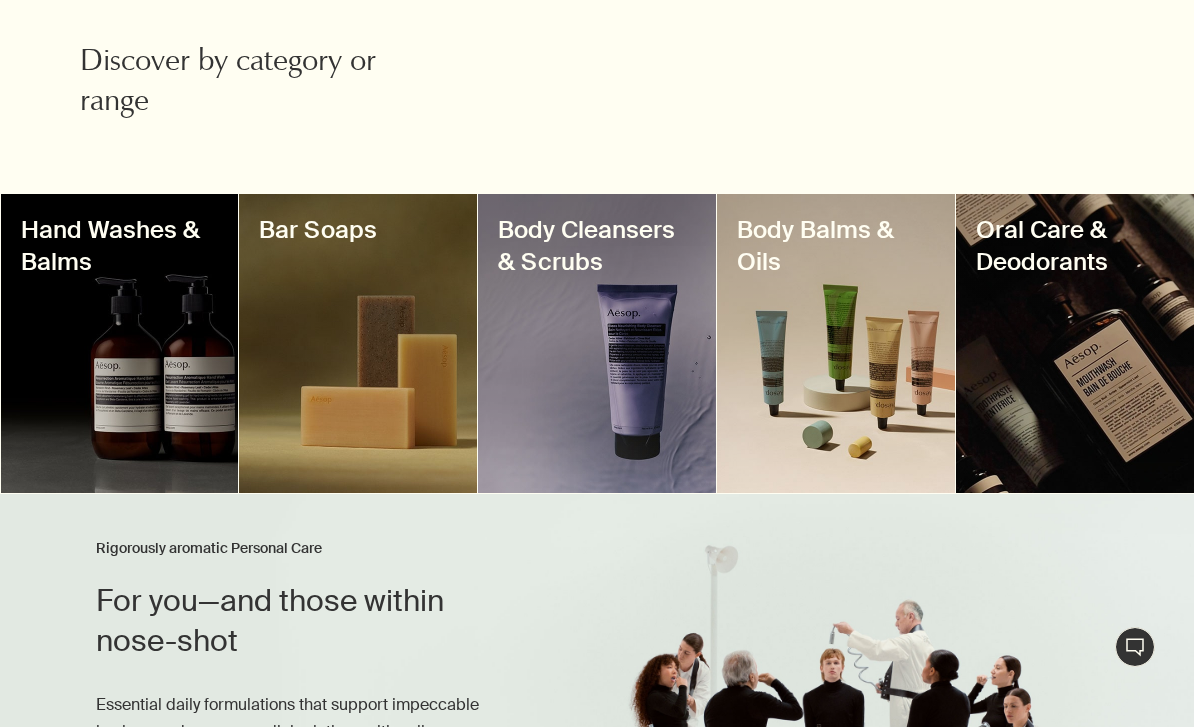 click at bounding box center (120, 343) 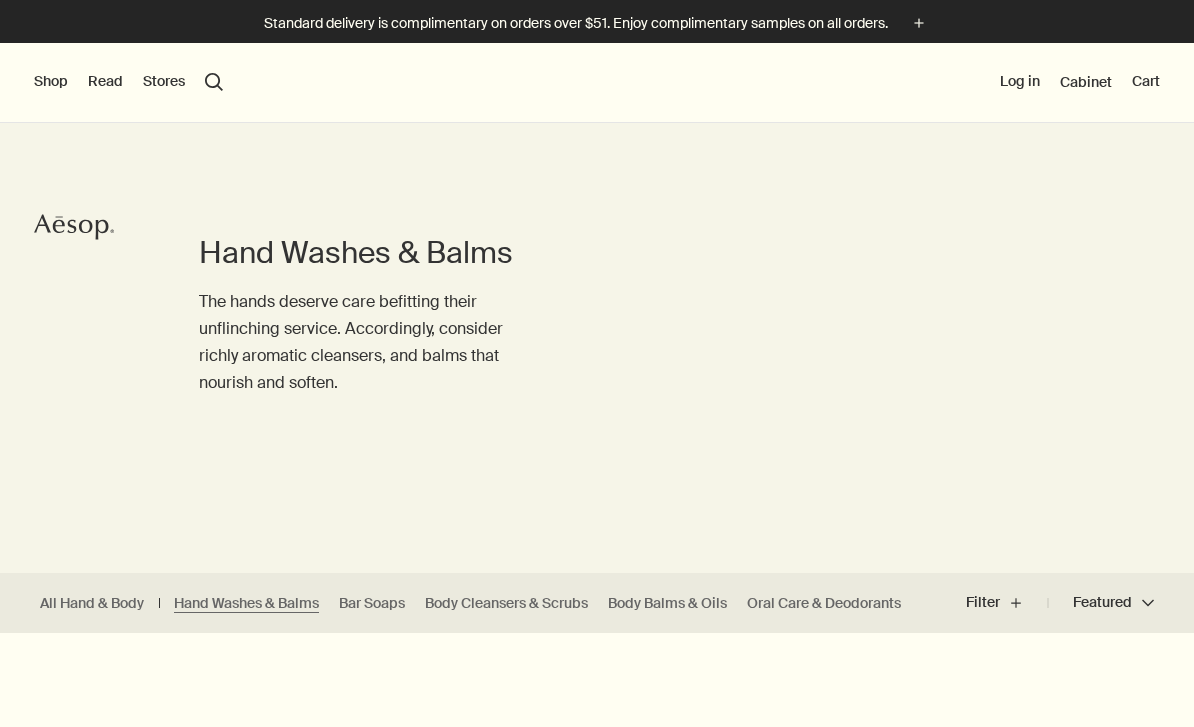 scroll, scrollTop: 0, scrollLeft: 0, axis: both 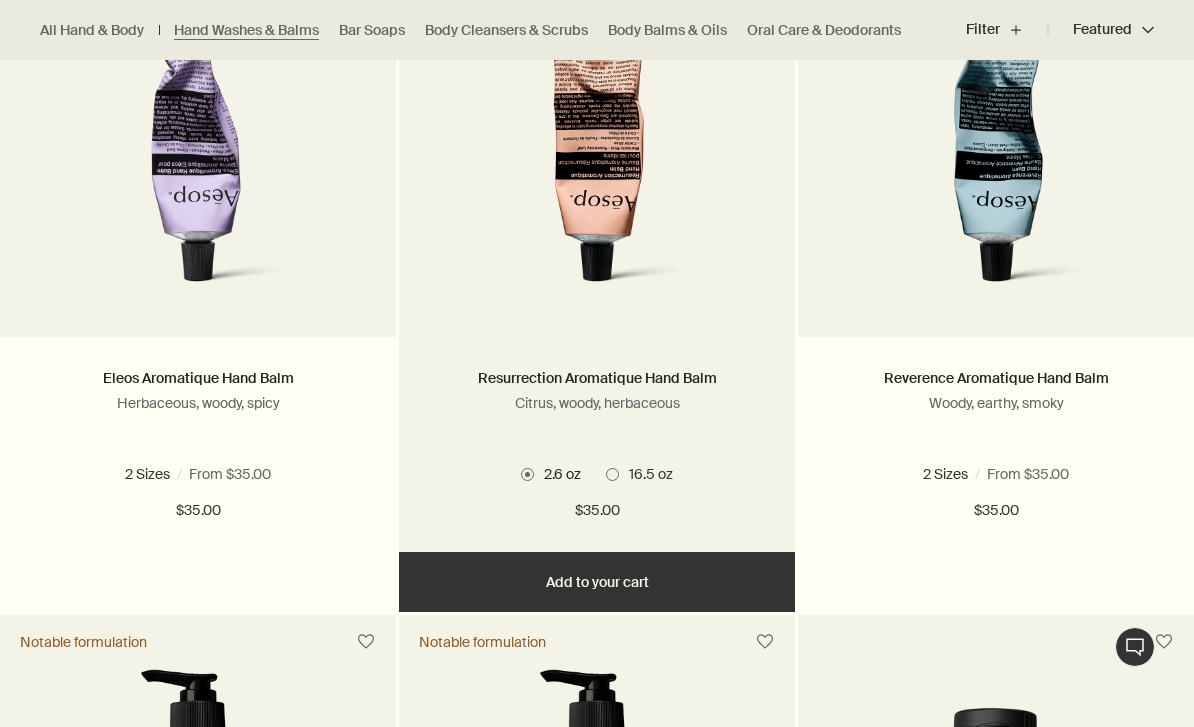 click on "Add Add to your cart" at bounding box center [597, 582] 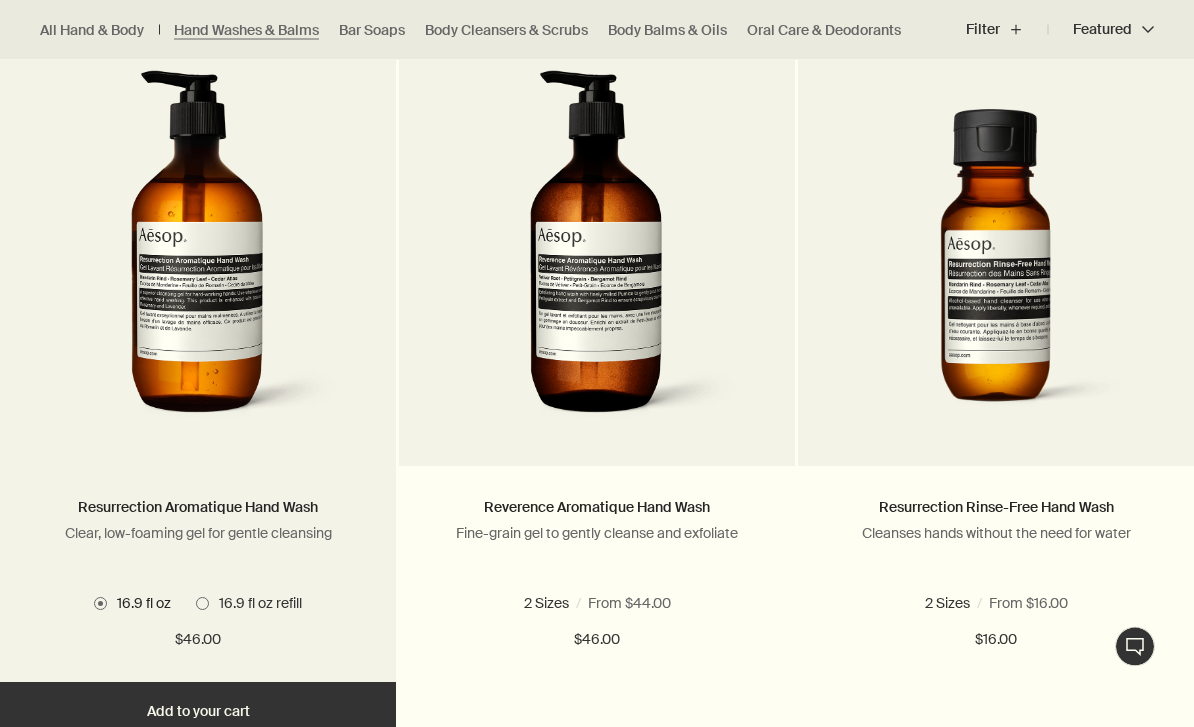 scroll, scrollTop: 1348, scrollLeft: 0, axis: vertical 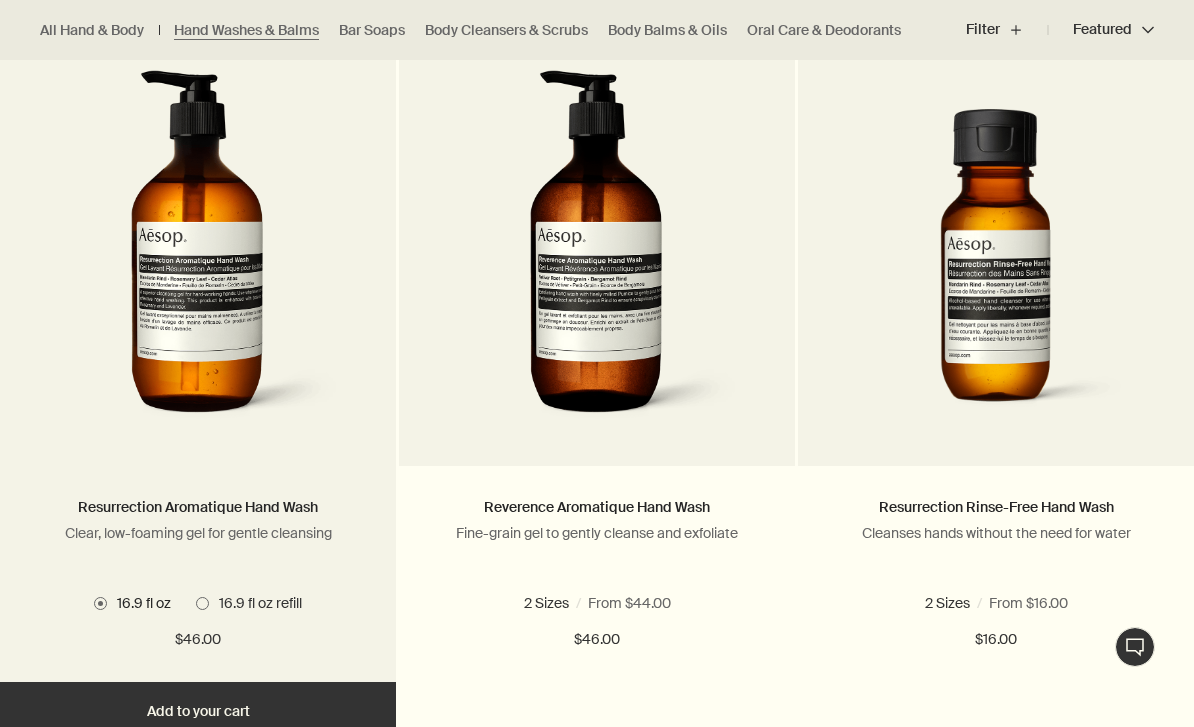 click on "Add Add to your cart" at bounding box center (198, 712) 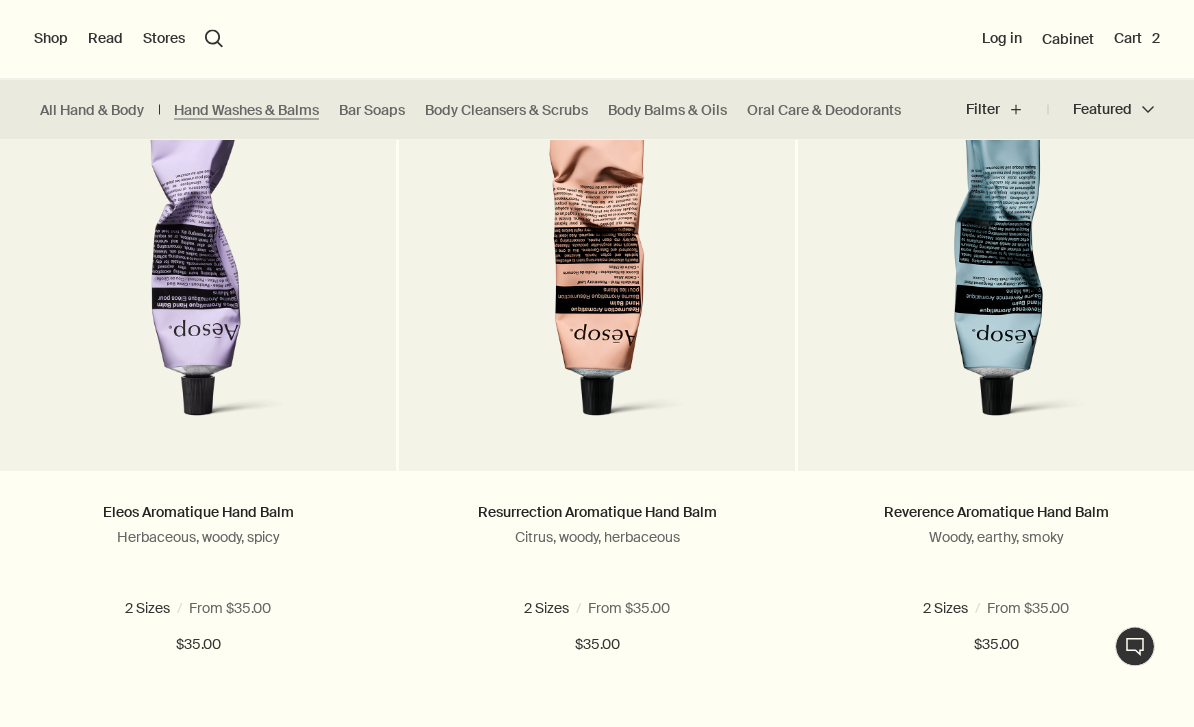 scroll, scrollTop: 608, scrollLeft: 0, axis: vertical 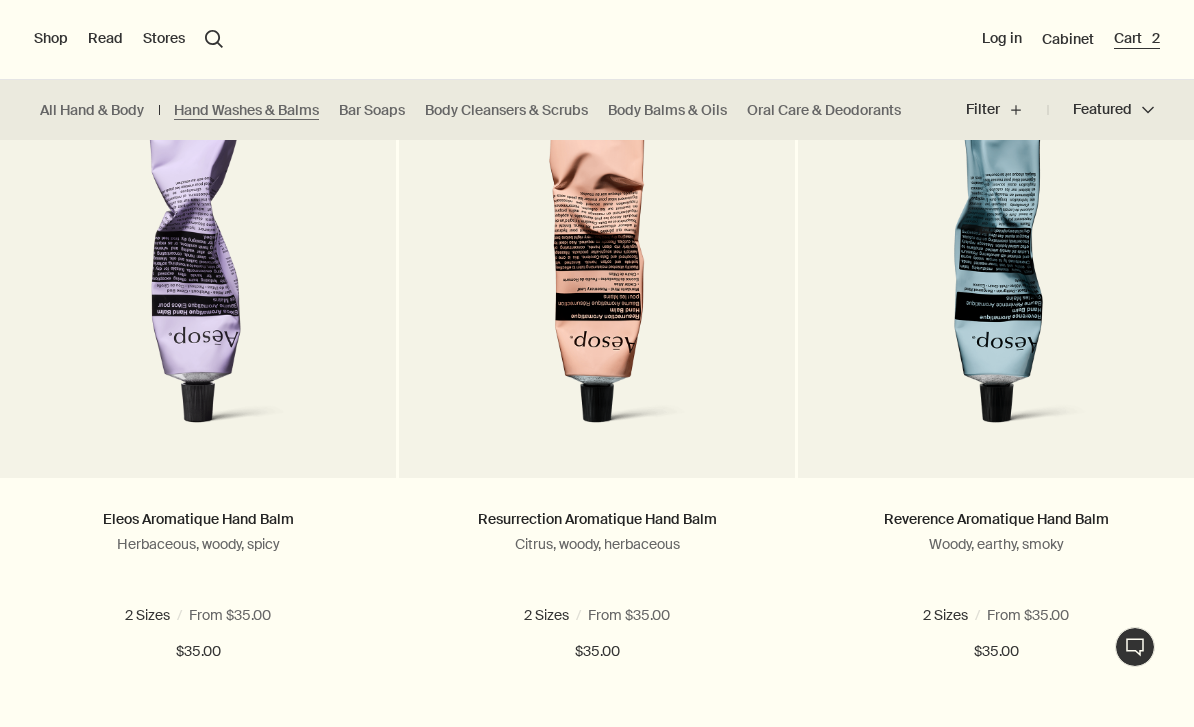 click on "Cart 2" at bounding box center [1137, 39] 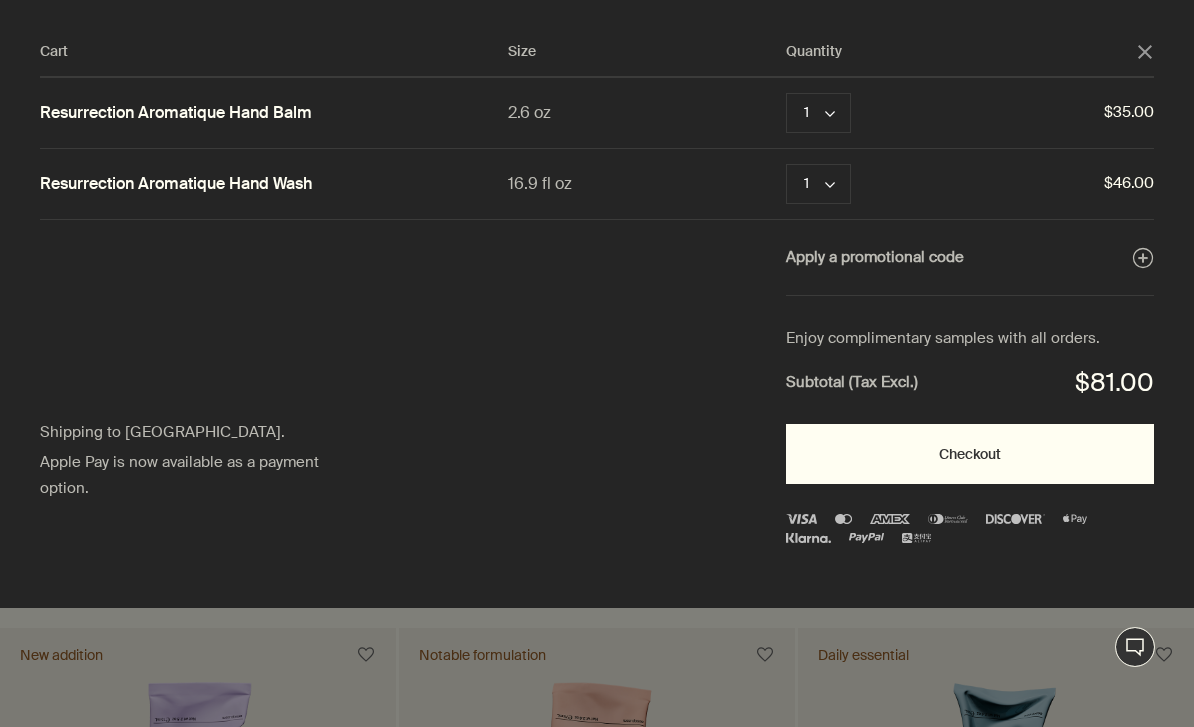 click on "Checkout" at bounding box center (970, 454) 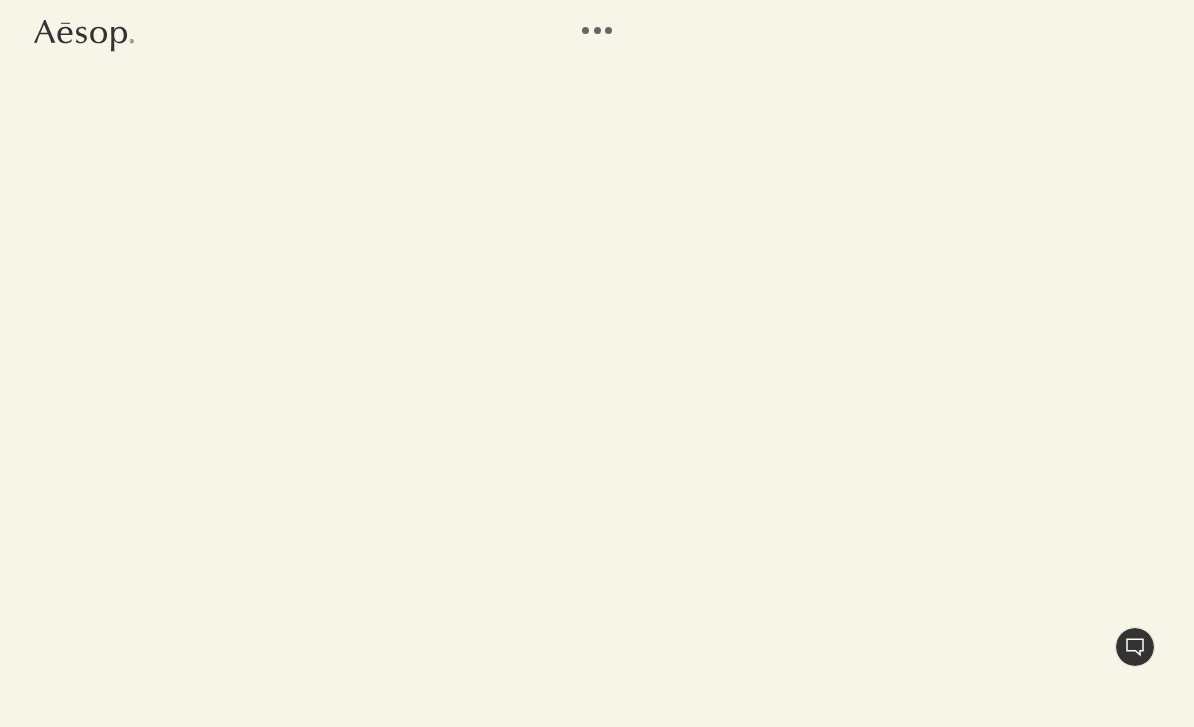 scroll, scrollTop: 0, scrollLeft: 0, axis: both 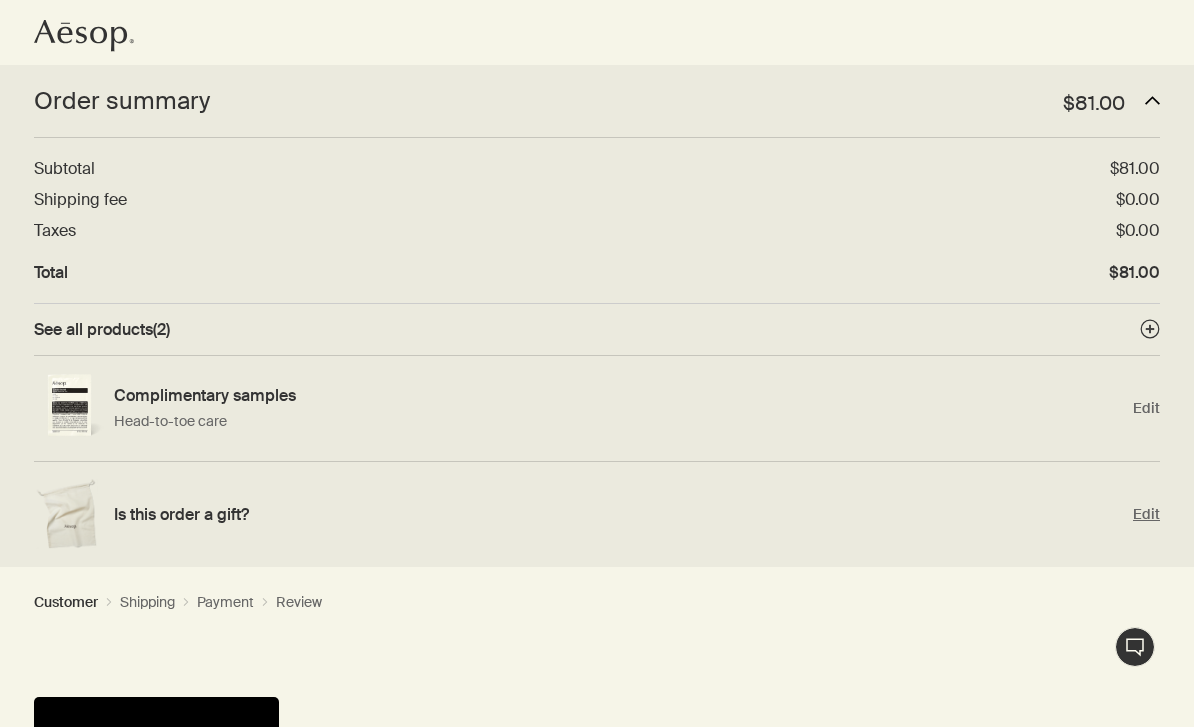 click on "Is this order a gift?" at bounding box center [618, 514] 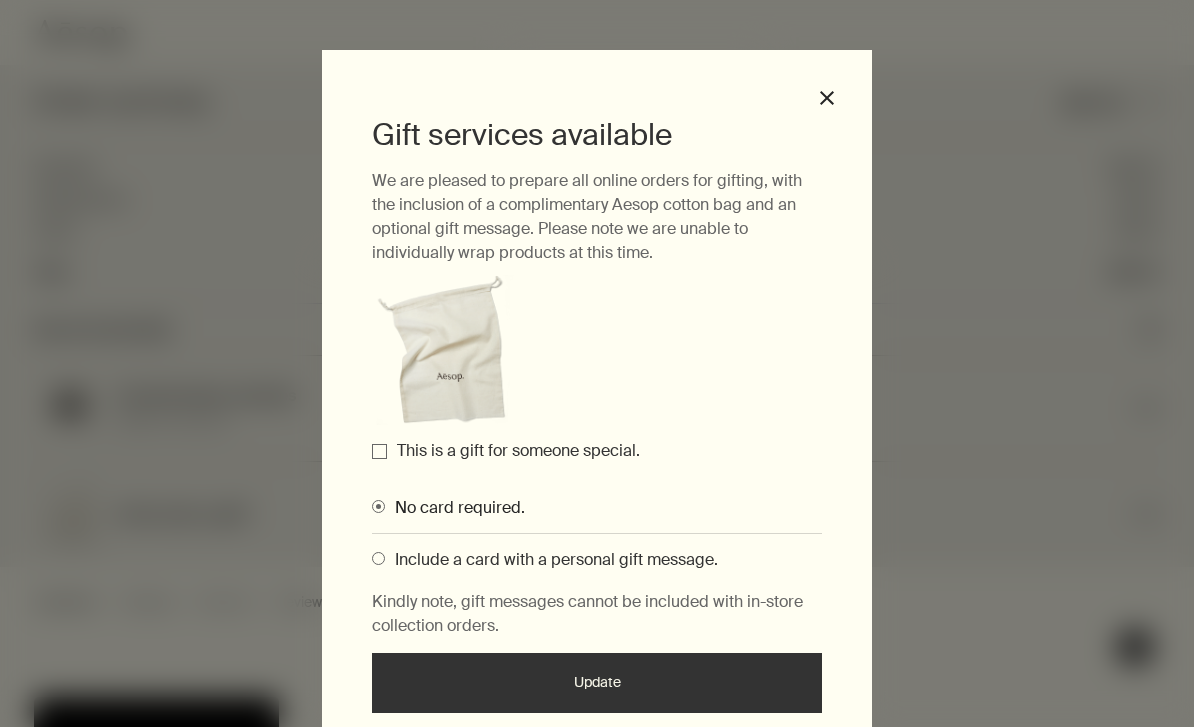 click on "This is a gift for someone special." at bounding box center [518, 450] 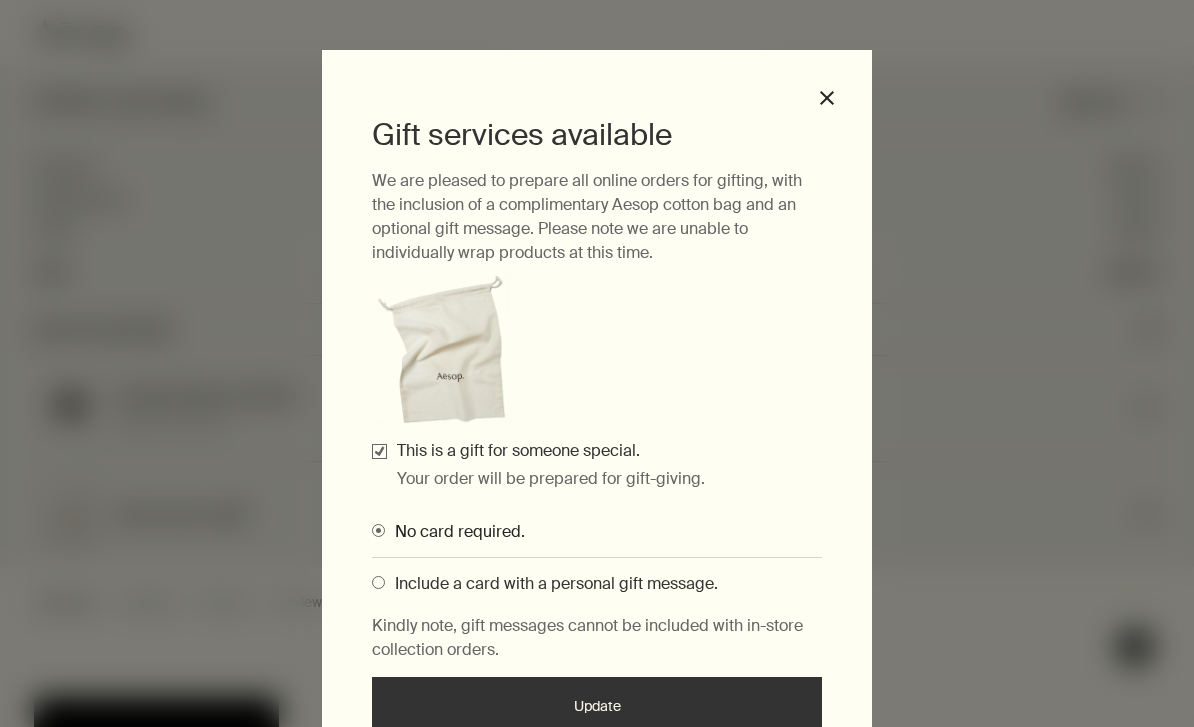 click on "Update" at bounding box center (597, 707) 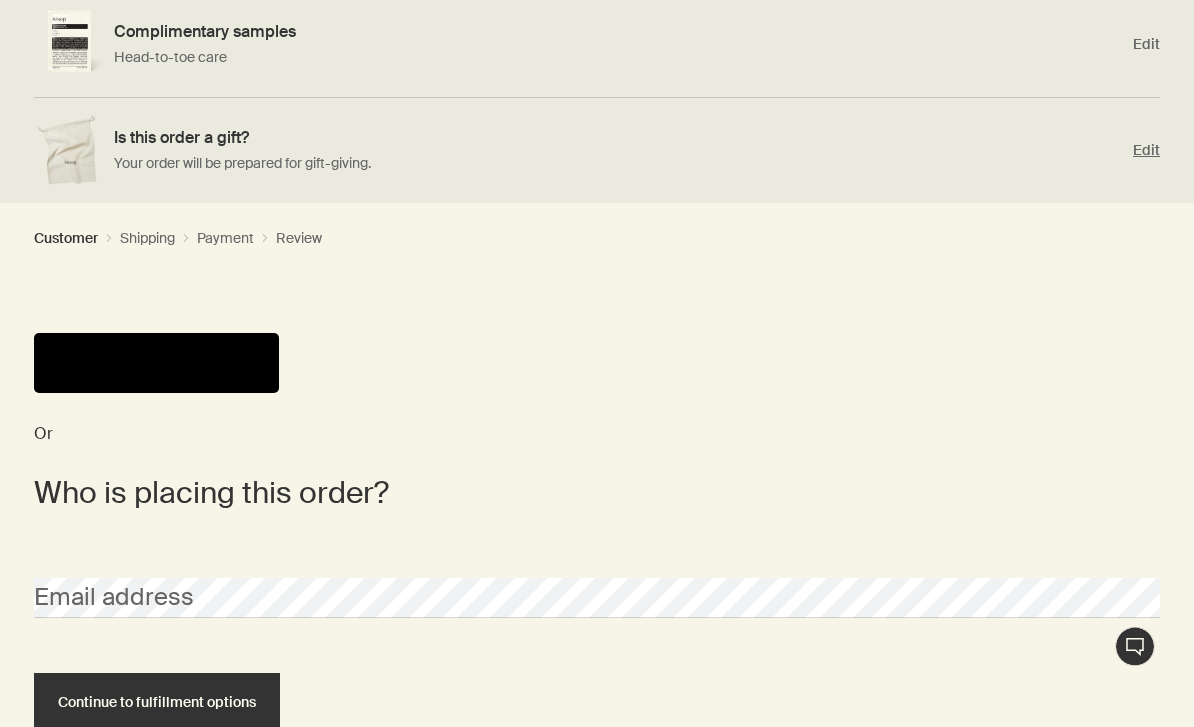 scroll, scrollTop: 362, scrollLeft: 0, axis: vertical 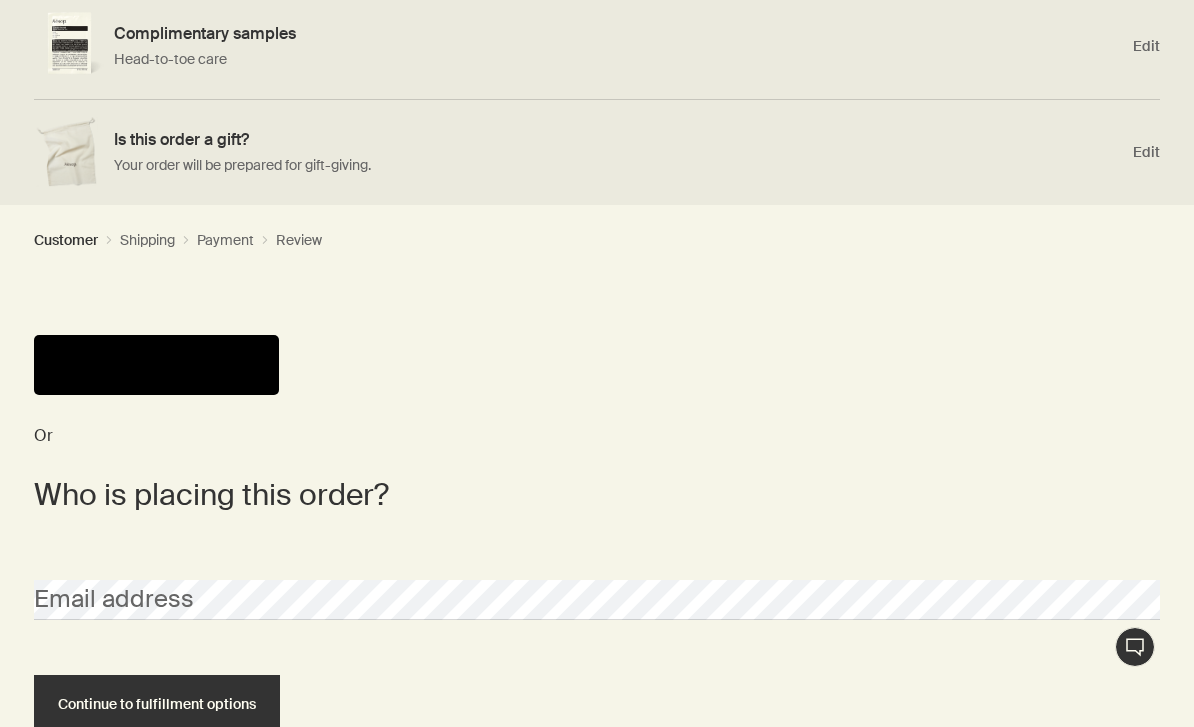 click at bounding box center [156, 365] 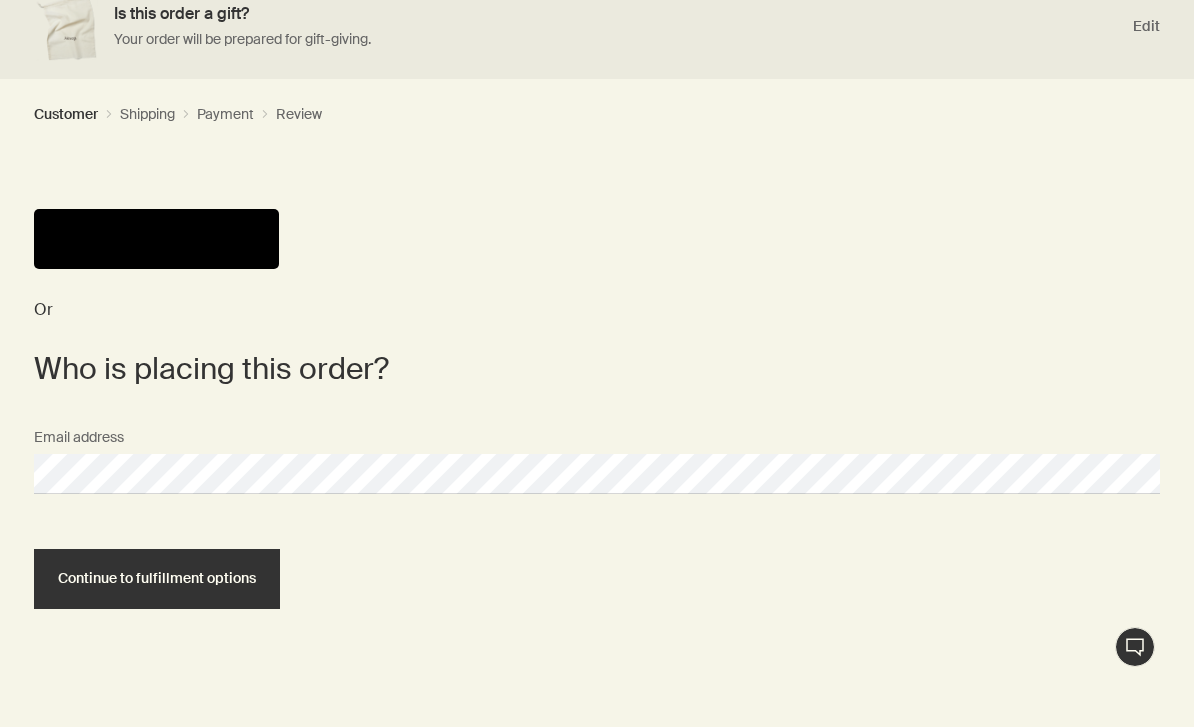 scroll, scrollTop: 487, scrollLeft: 0, axis: vertical 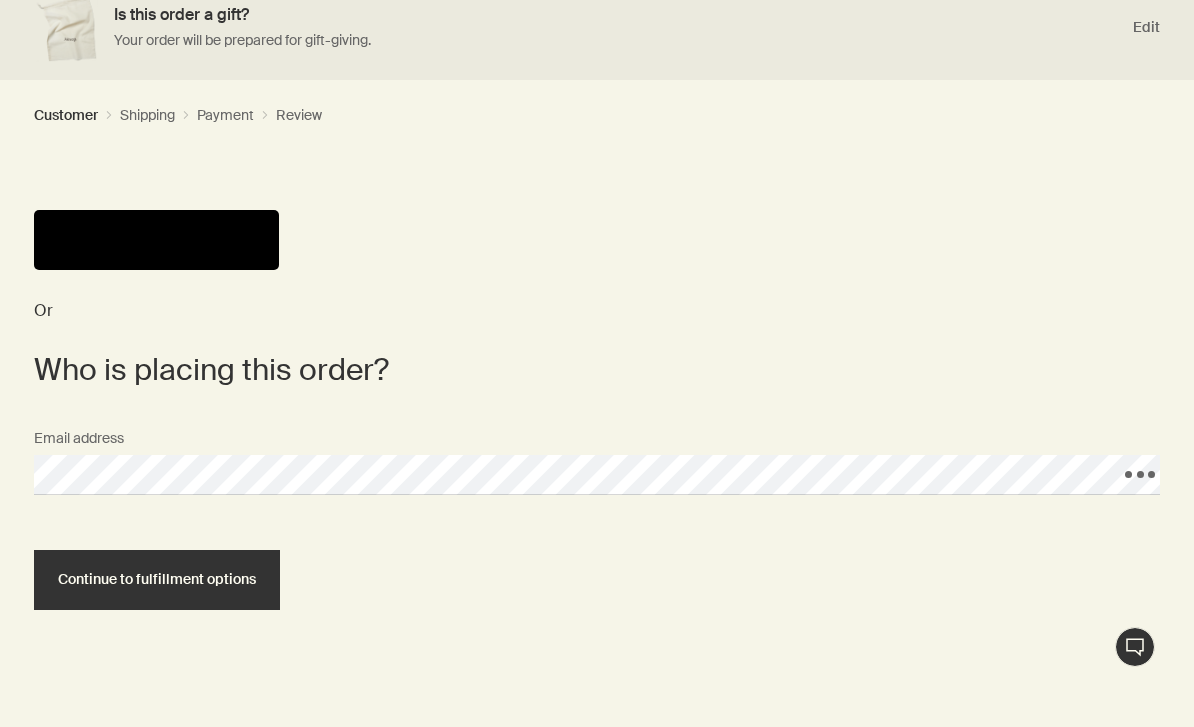 click on "Continue to fulfillment options" at bounding box center (157, 579) 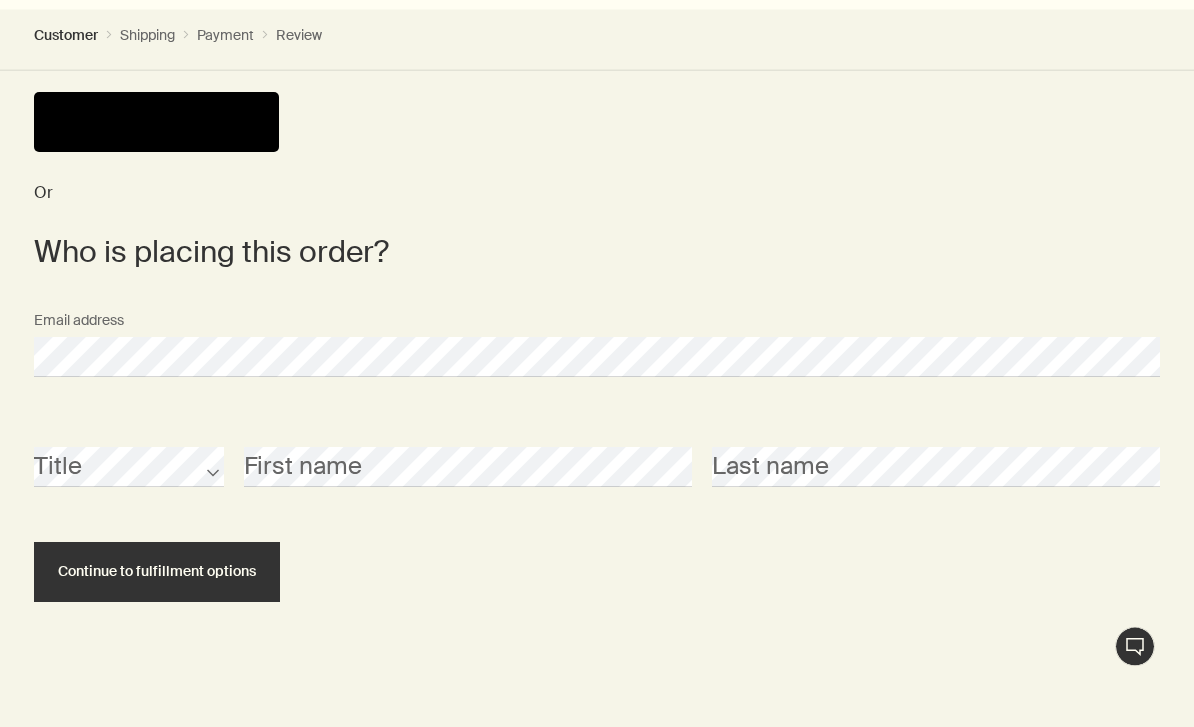 scroll, scrollTop: 595, scrollLeft: 0, axis: vertical 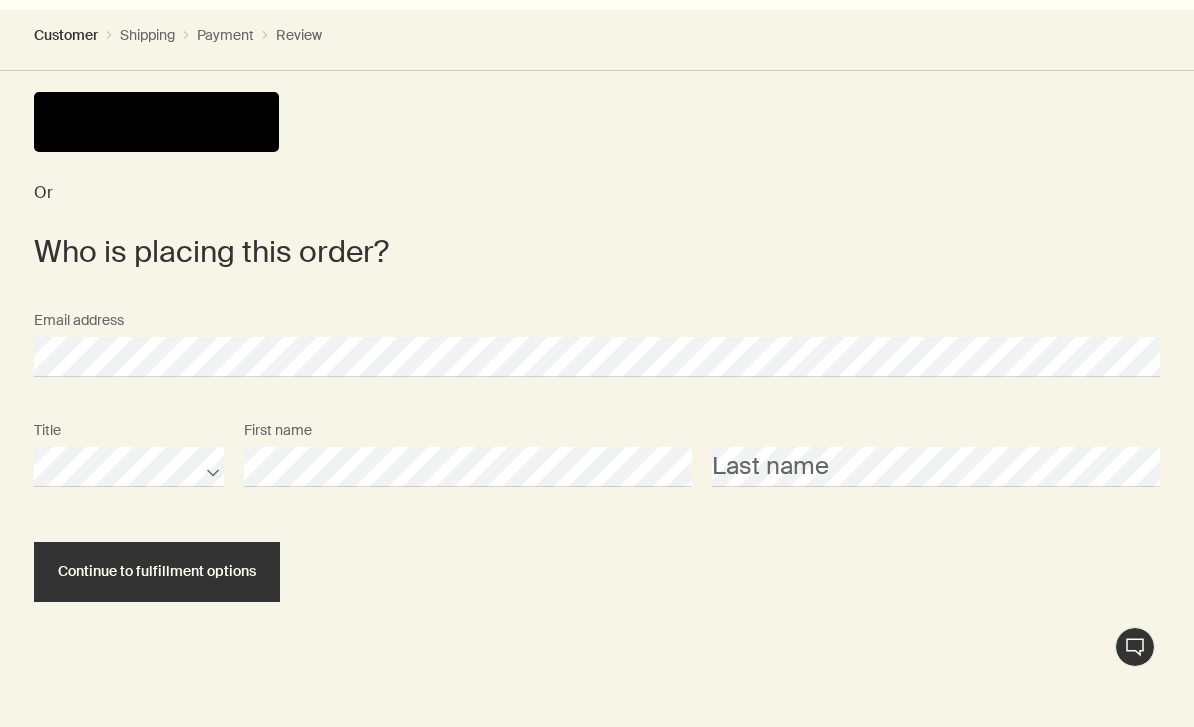 click on "Last name" at bounding box center (936, 449) 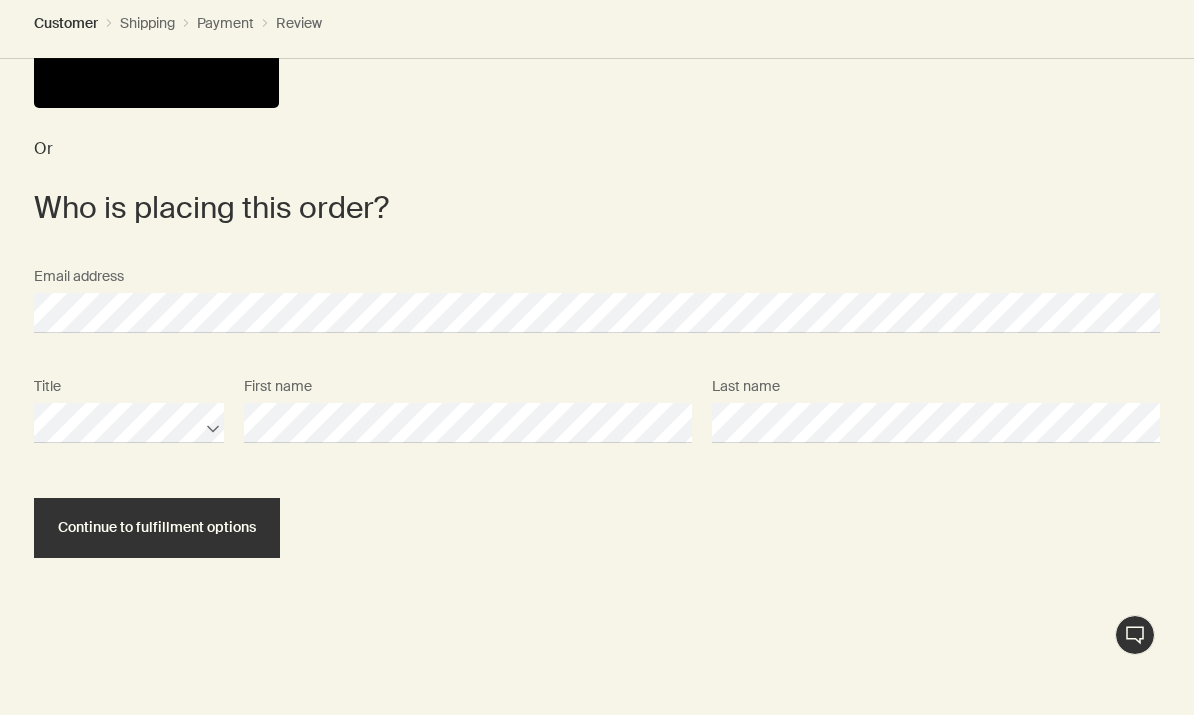 scroll, scrollTop: 689, scrollLeft: 0, axis: vertical 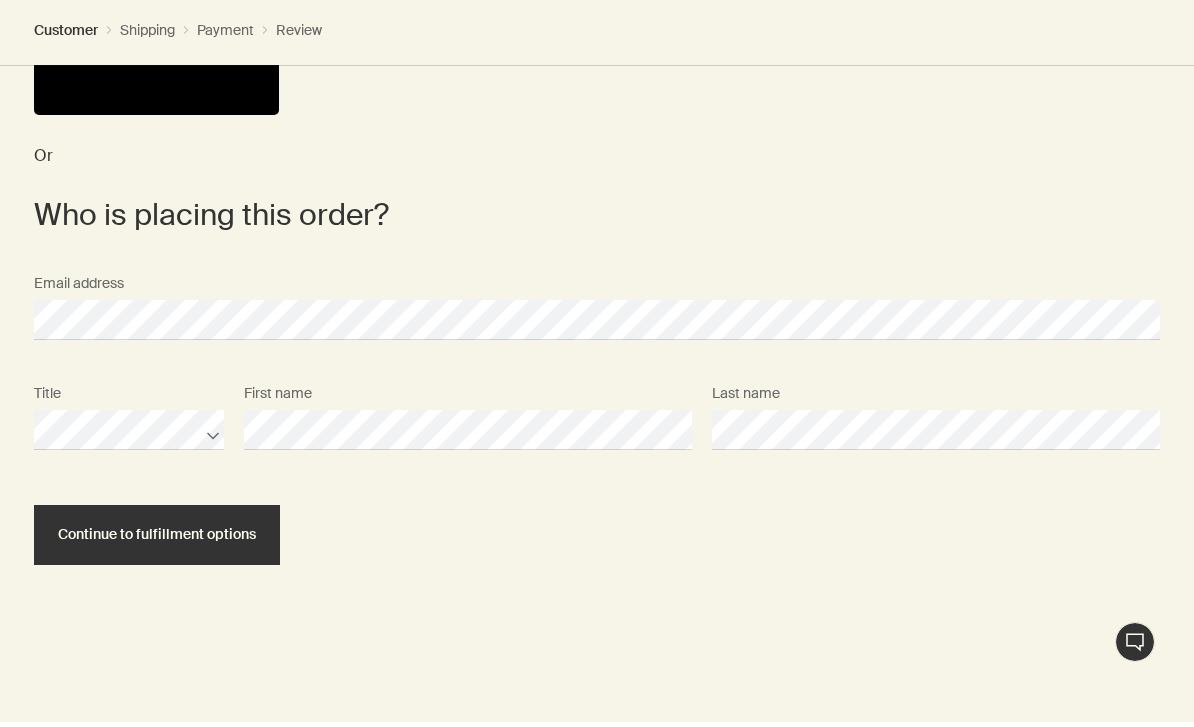 click on "Continue to fulfillment options" at bounding box center (157, 539) 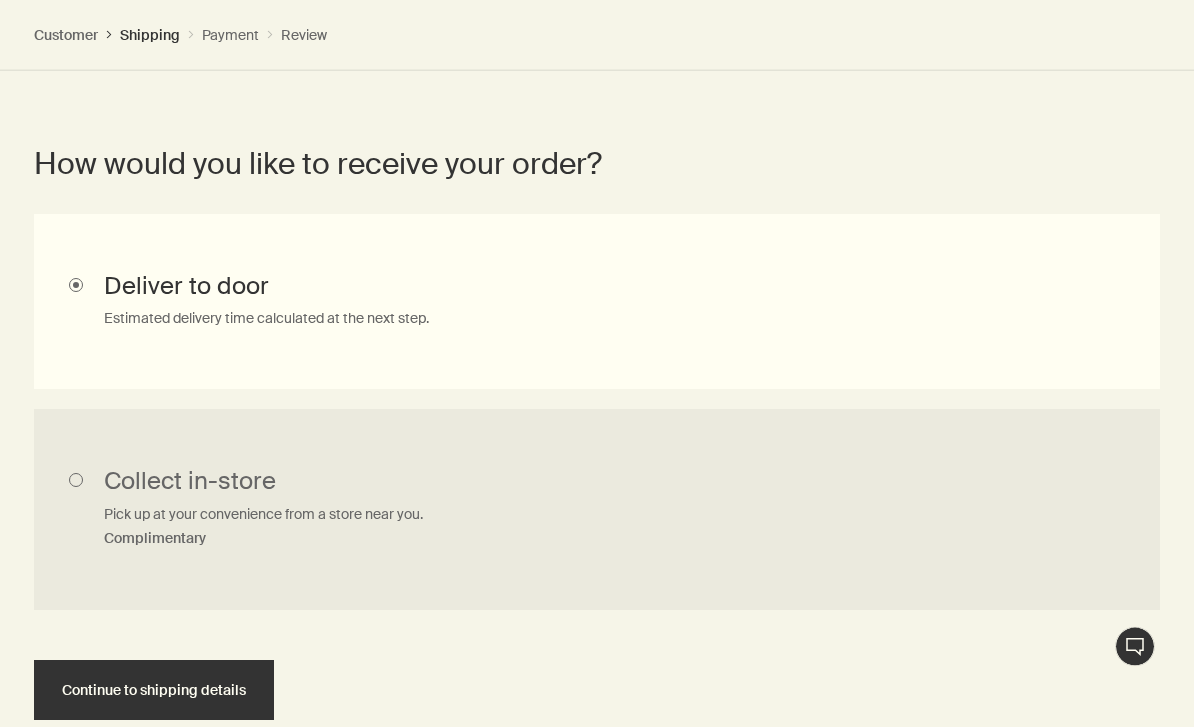 scroll, scrollTop: 1012, scrollLeft: 0, axis: vertical 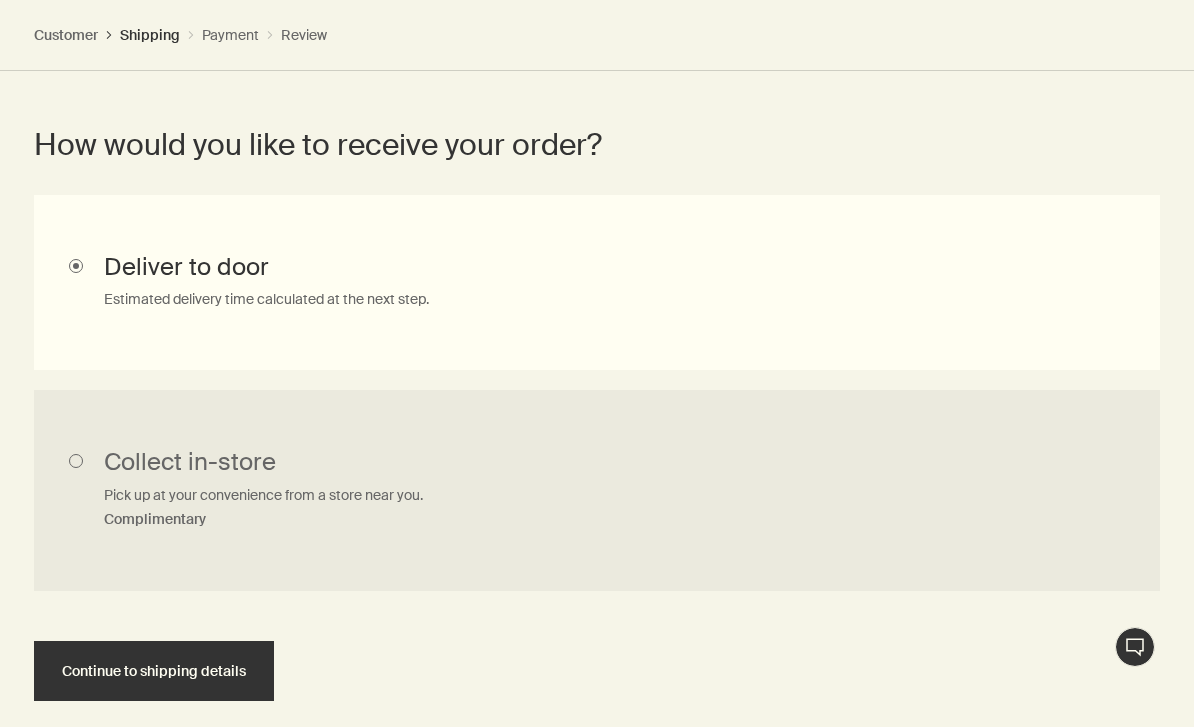 click on "Continue to shipping details" at bounding box center (154, 671) 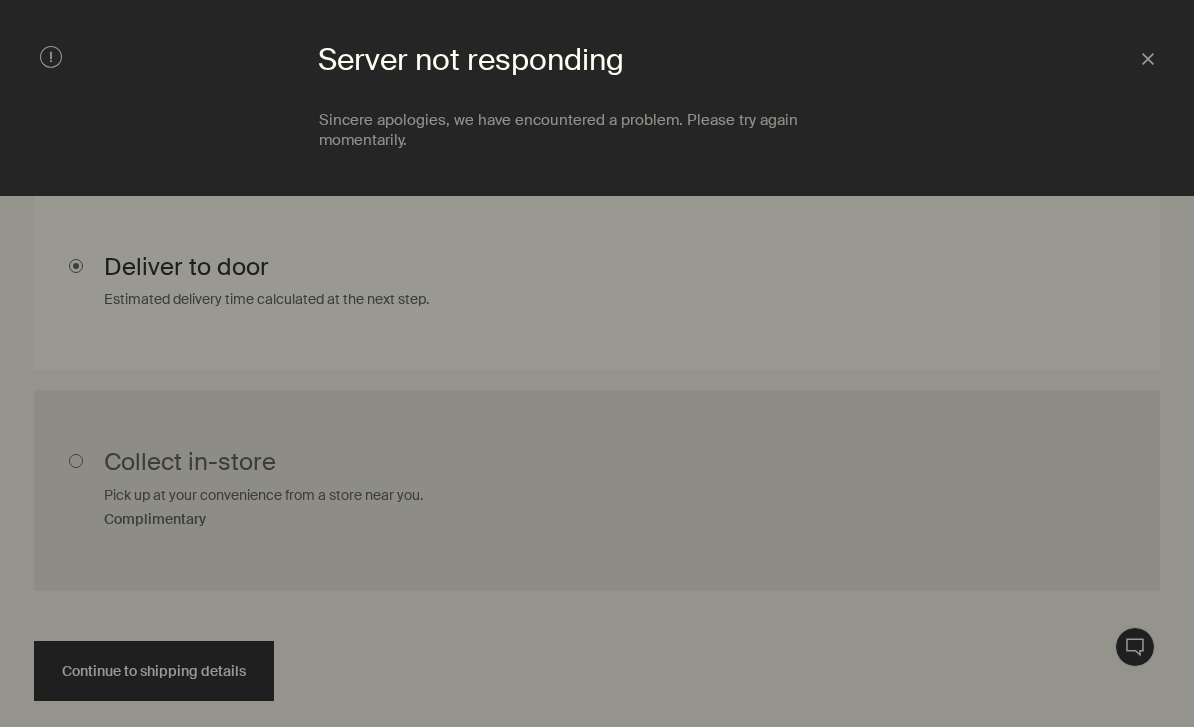 click at bounding box center (597, 363) 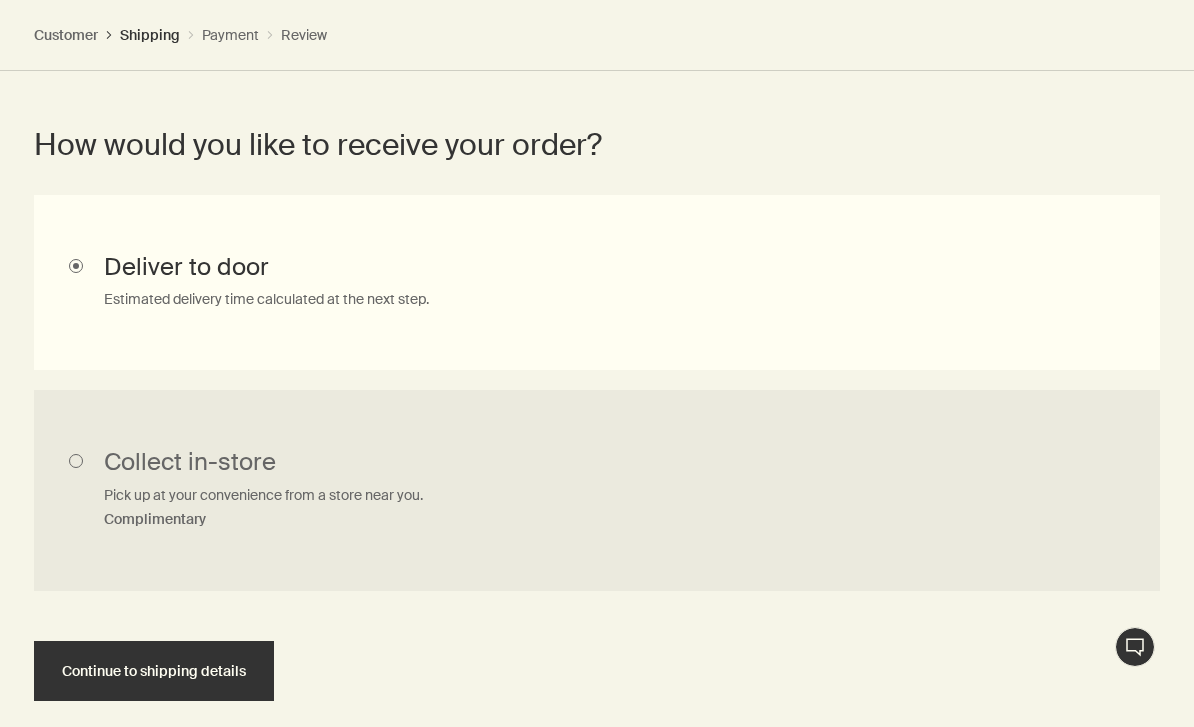 click on "Continue to shipping details" at bounding box center [154, 671] 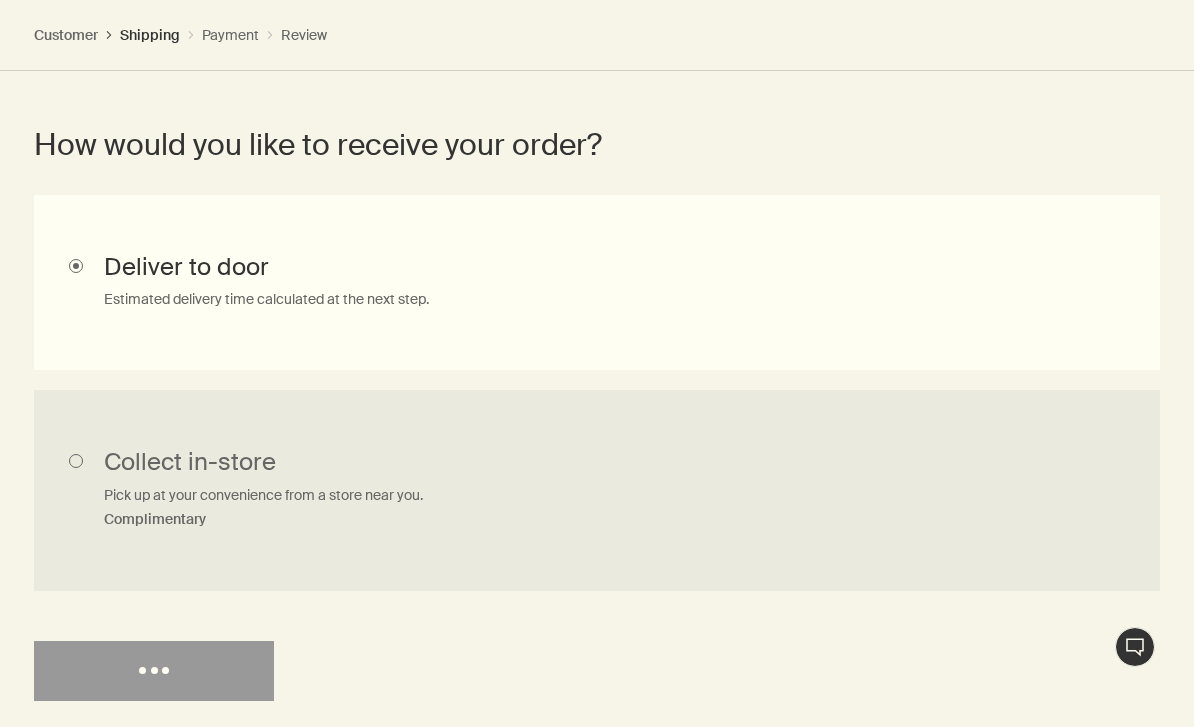scroll, scrollTop: 0, scrollLeft: 0, axis: both 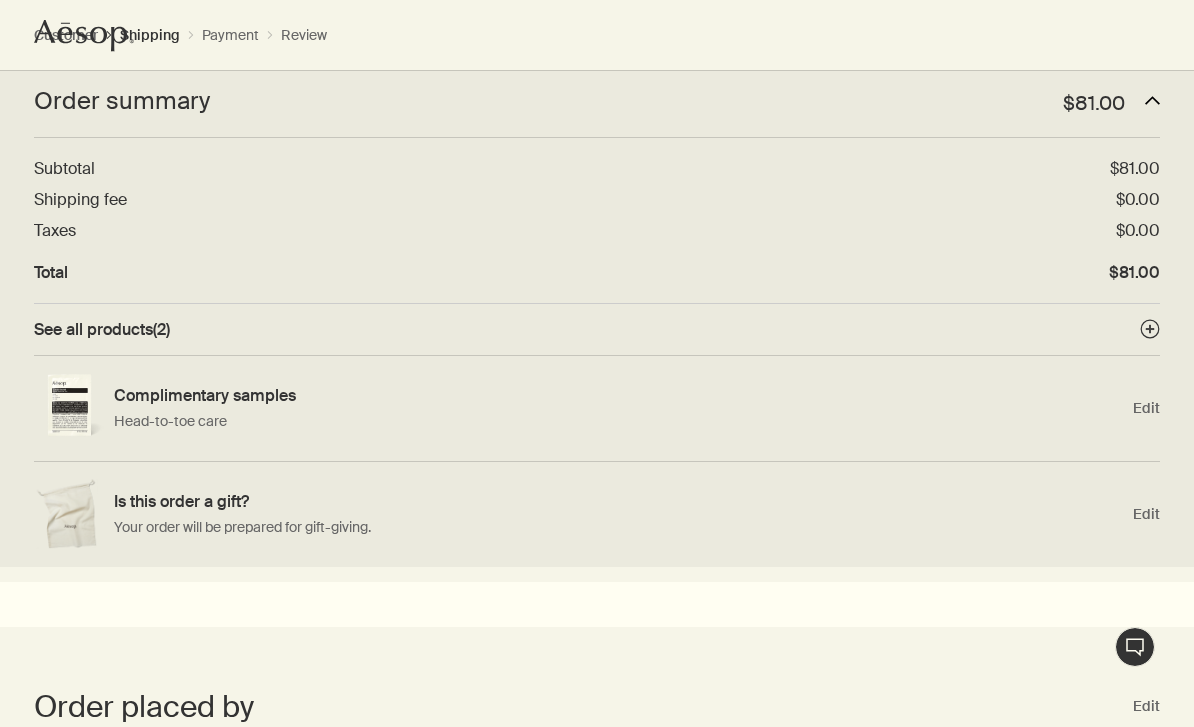 select on "US" 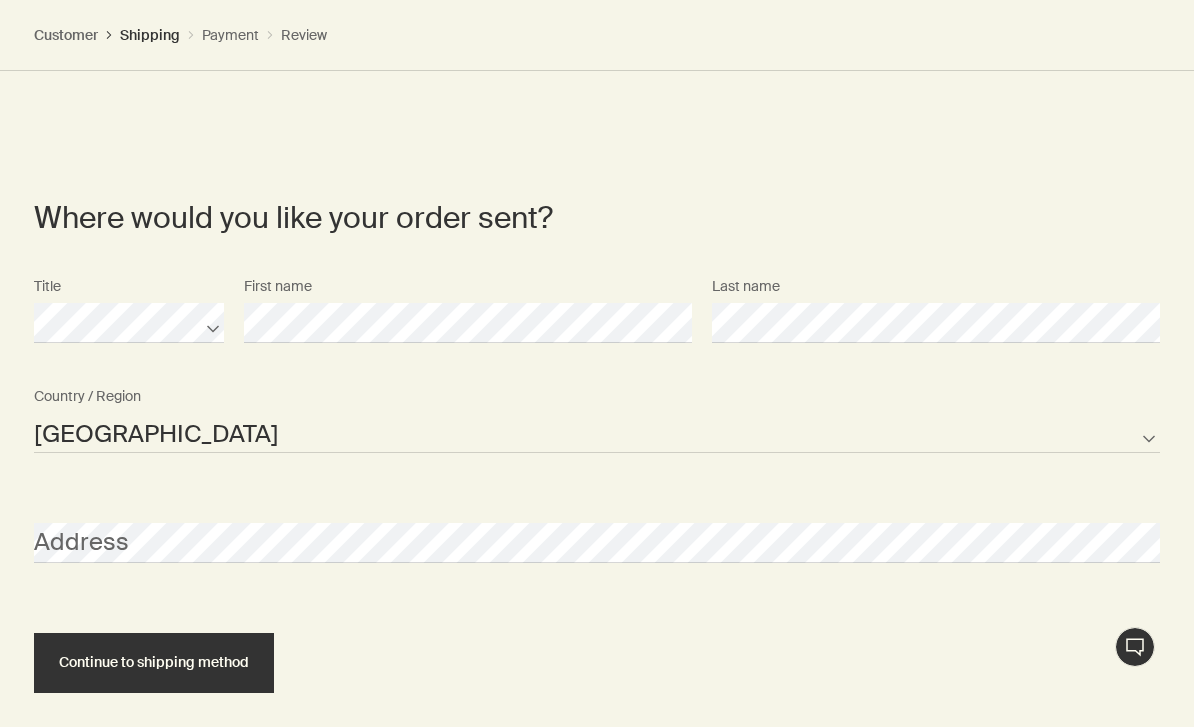 scroll, scrollTop: 1358, scrollLeft: 0, axis: vertical 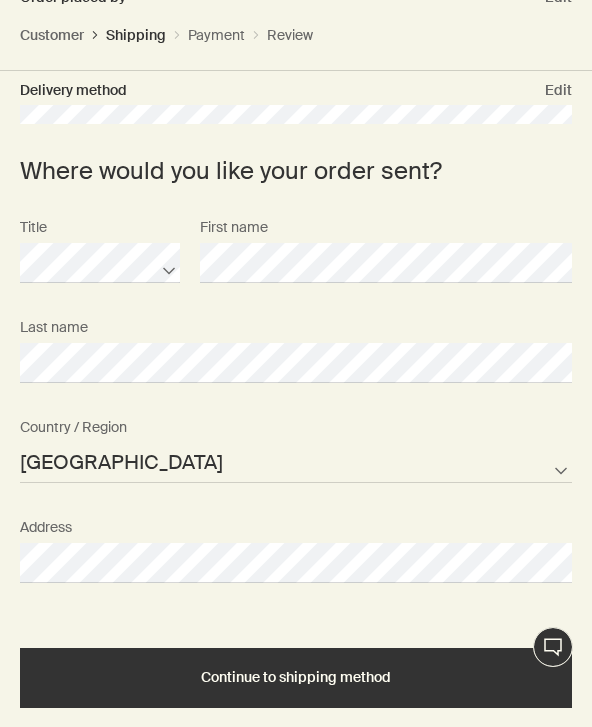 select on "US" 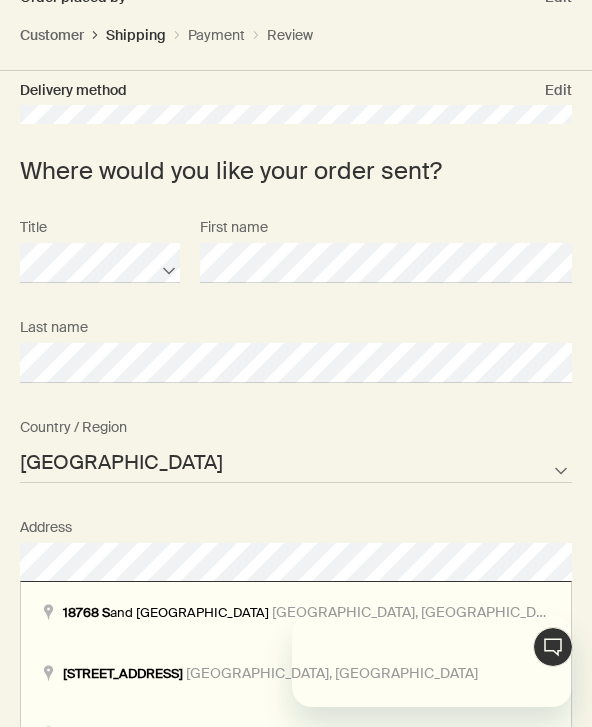 scroll, scrollTop: 0, scrollLeft: 0, axis: both 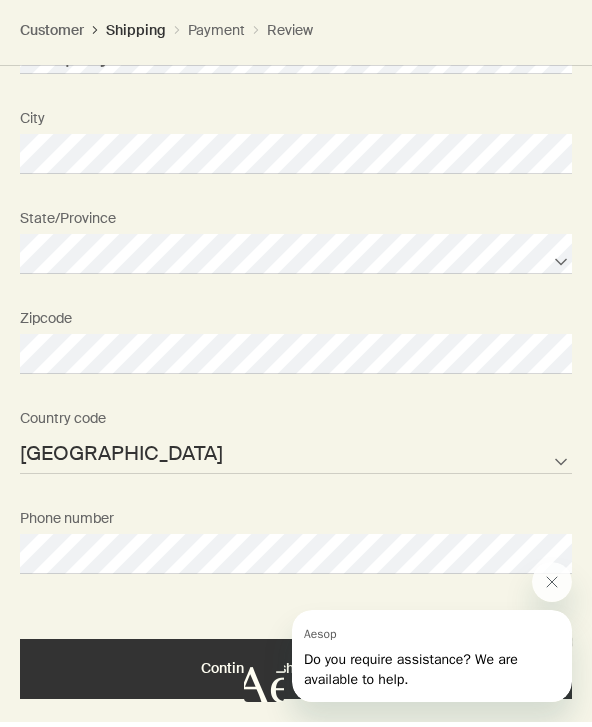 click on "Continue to shipping method" at bounding box center [296, 673] 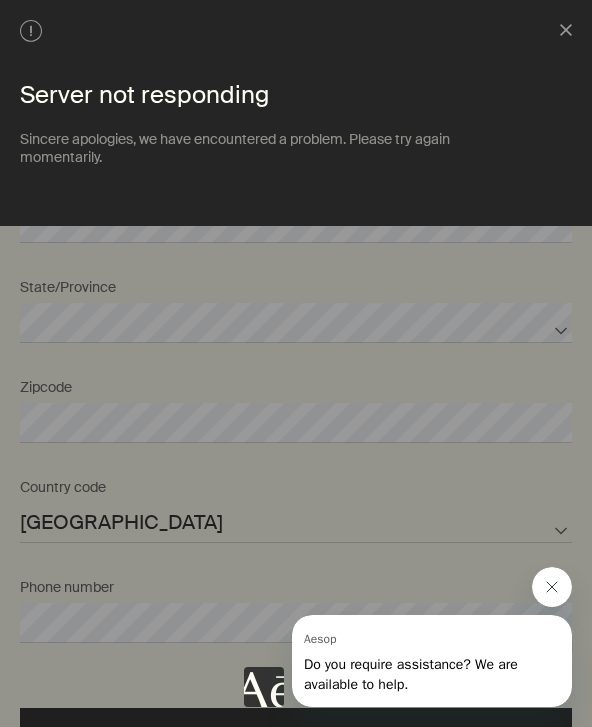 click 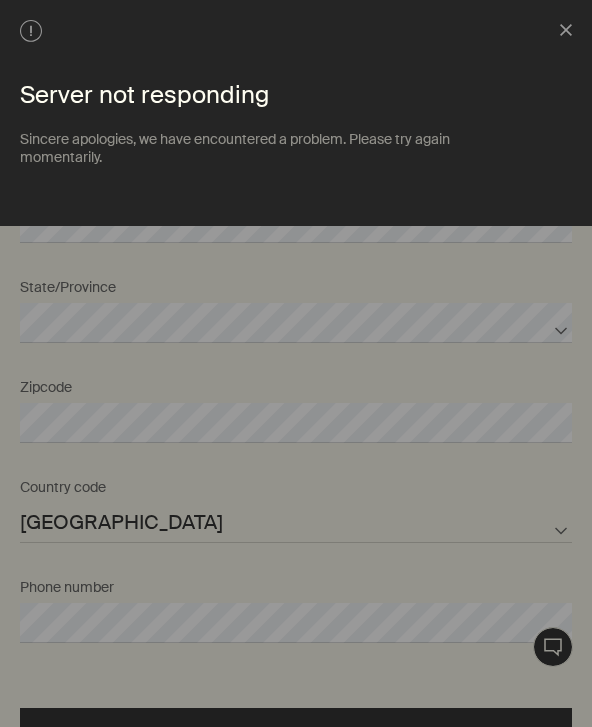 click at bounding box center [296, 363] 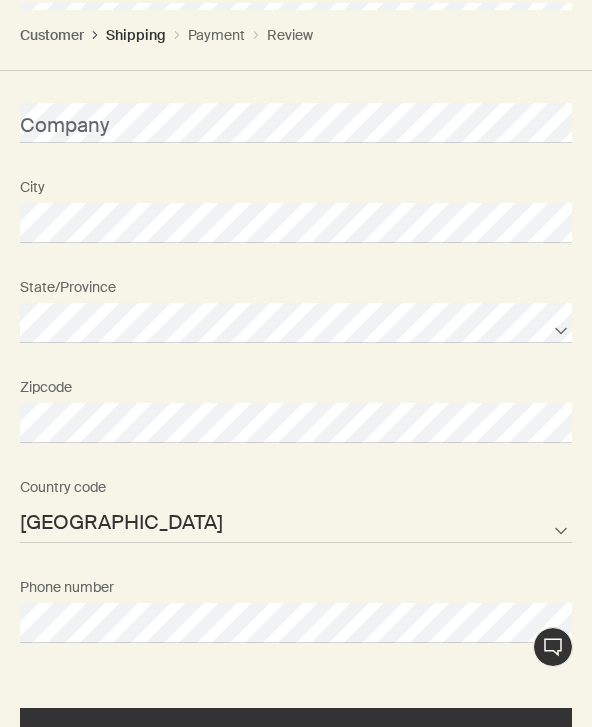 click on "Continue to shipping method" at bounding box center (296, 737) 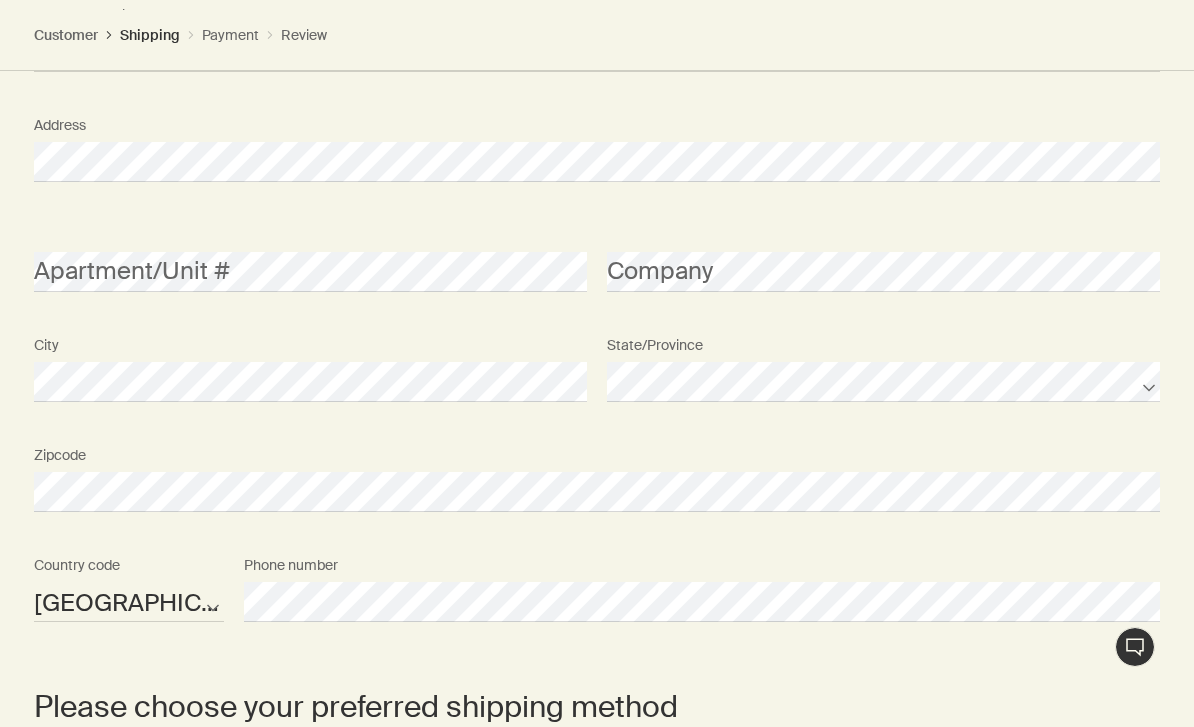 scroll, scrollTop: 1737, scrollLeft: 0, axis: vertical 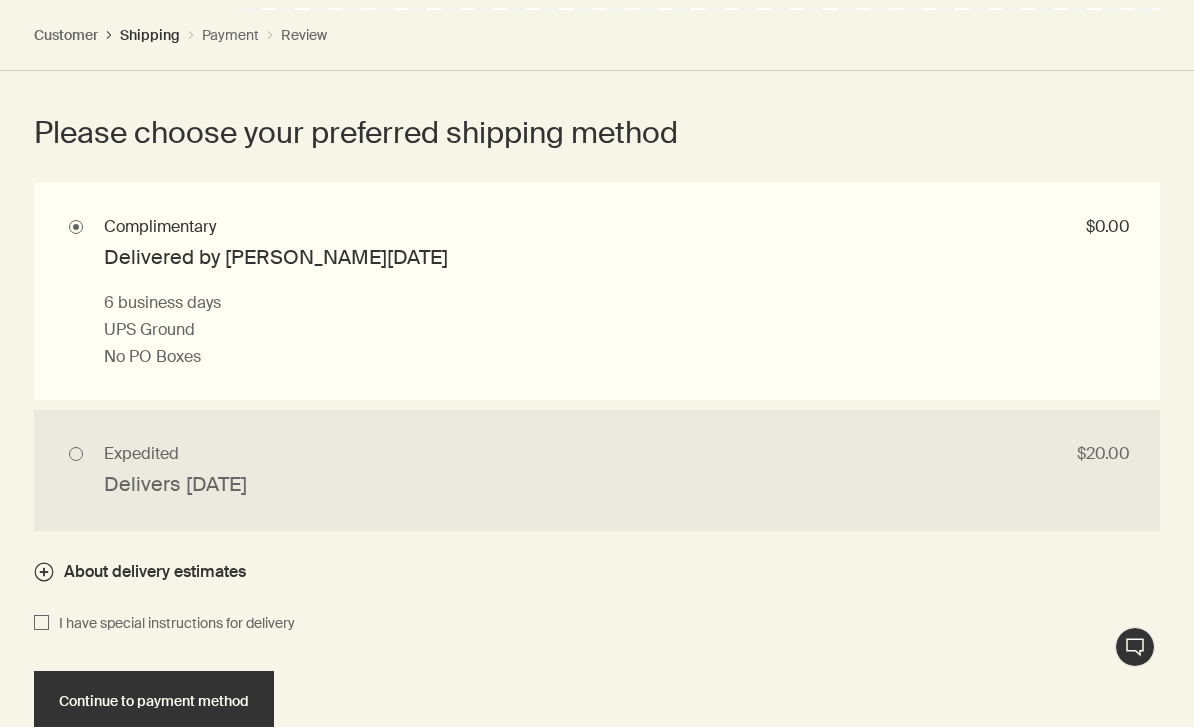 click on "Continue to payment method" at bounding box center [154, 701] 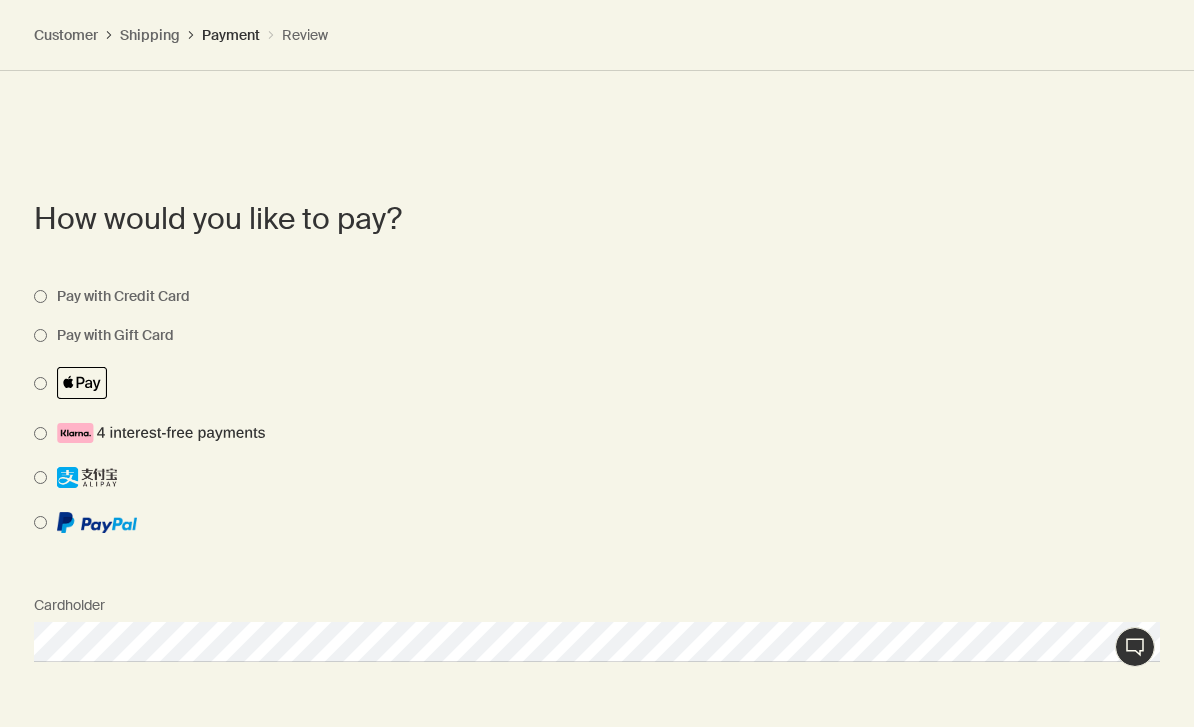 scroll, scrollTop: 1957, scrollLeft: 0, axis: vertical 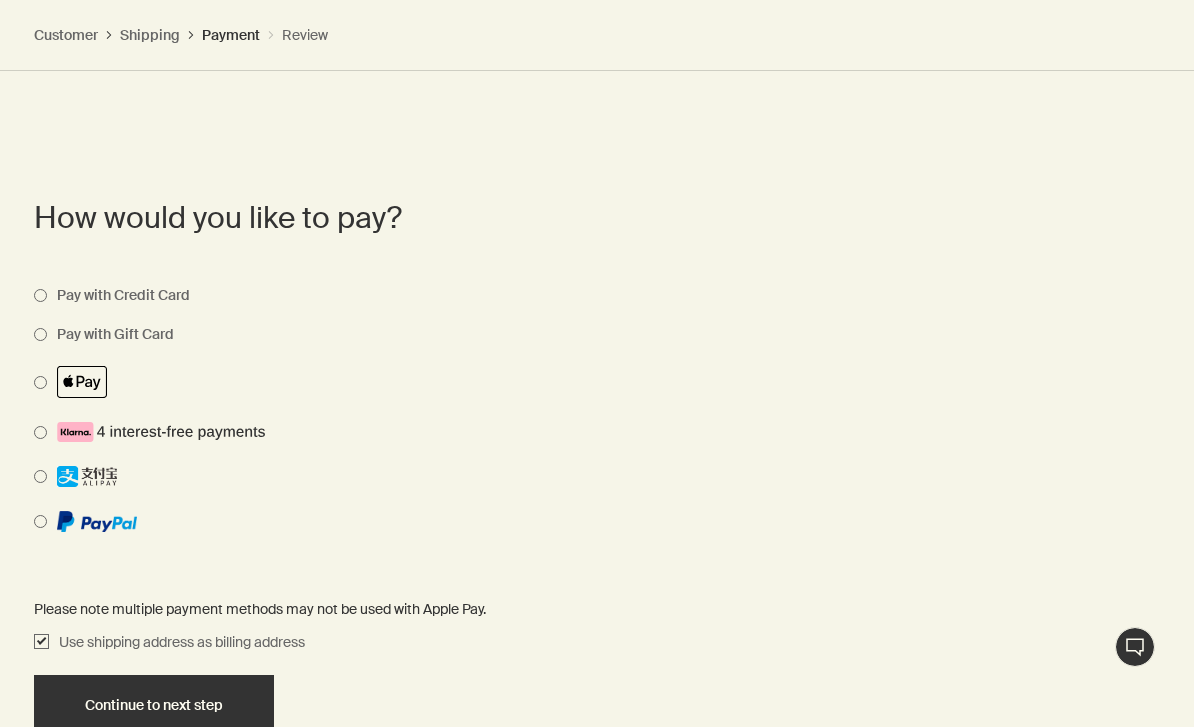 click on "Use shipping address as billing address" at bounding box center (41, 643) 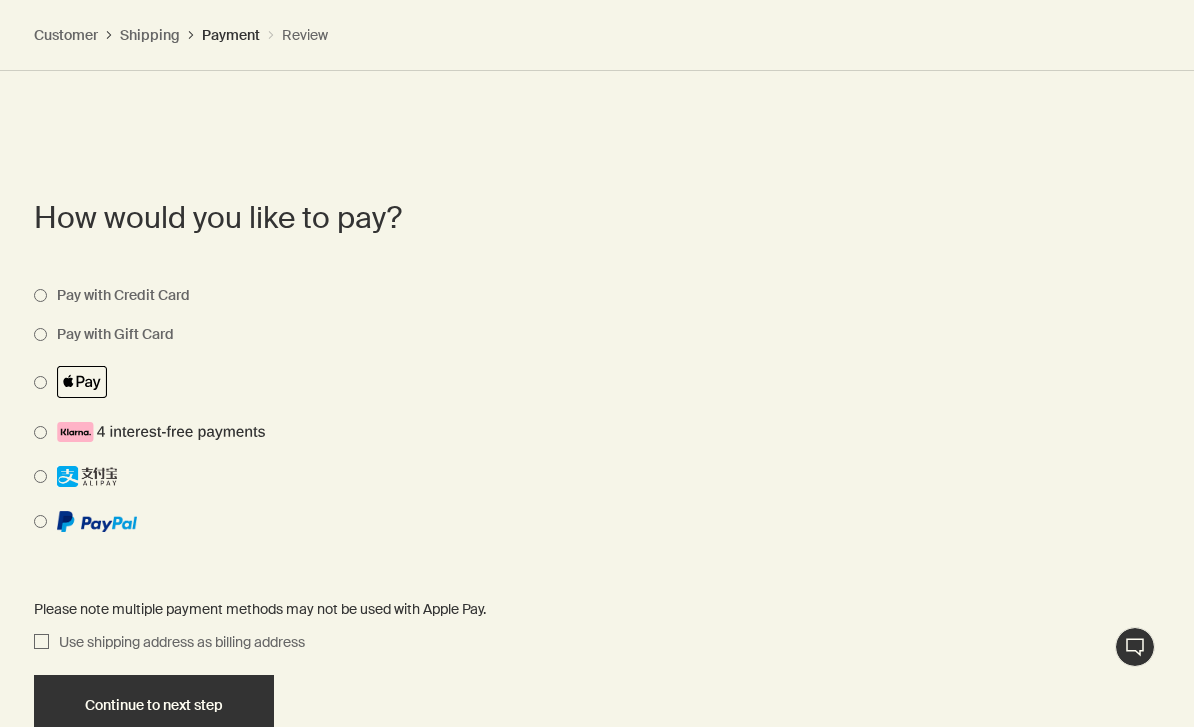 checkbox on "false" 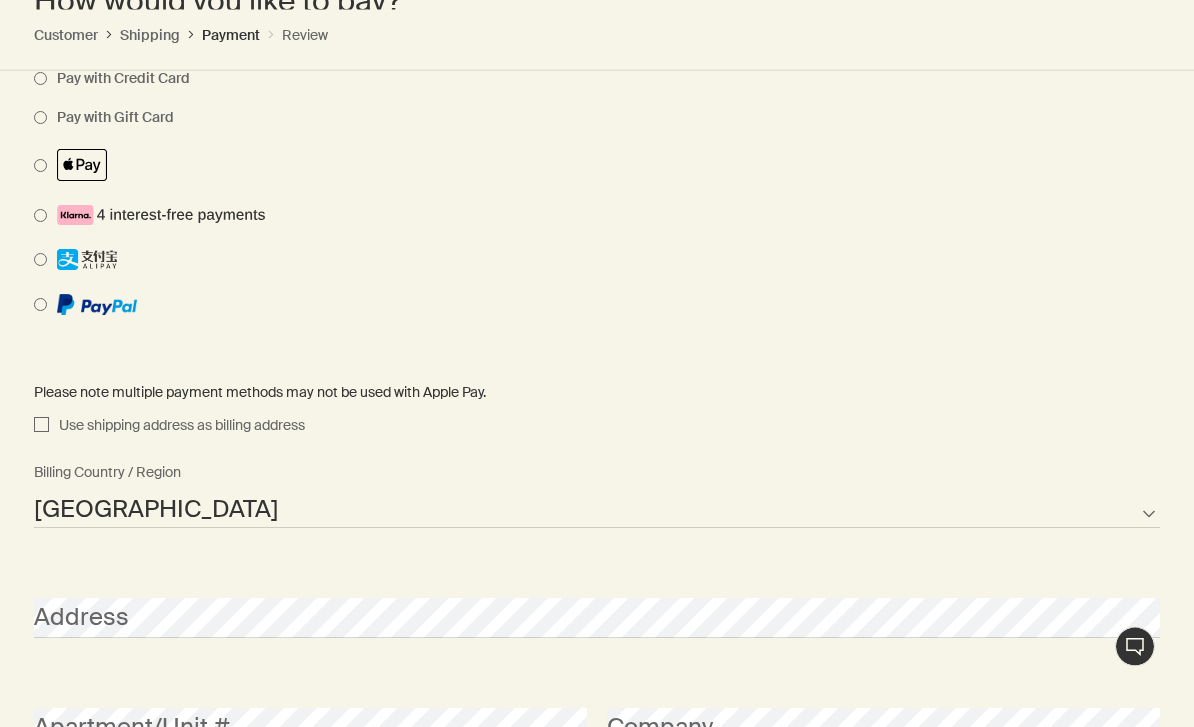 scroll, scrollTop: 2288, scrollLeft: 0, axis: vertical 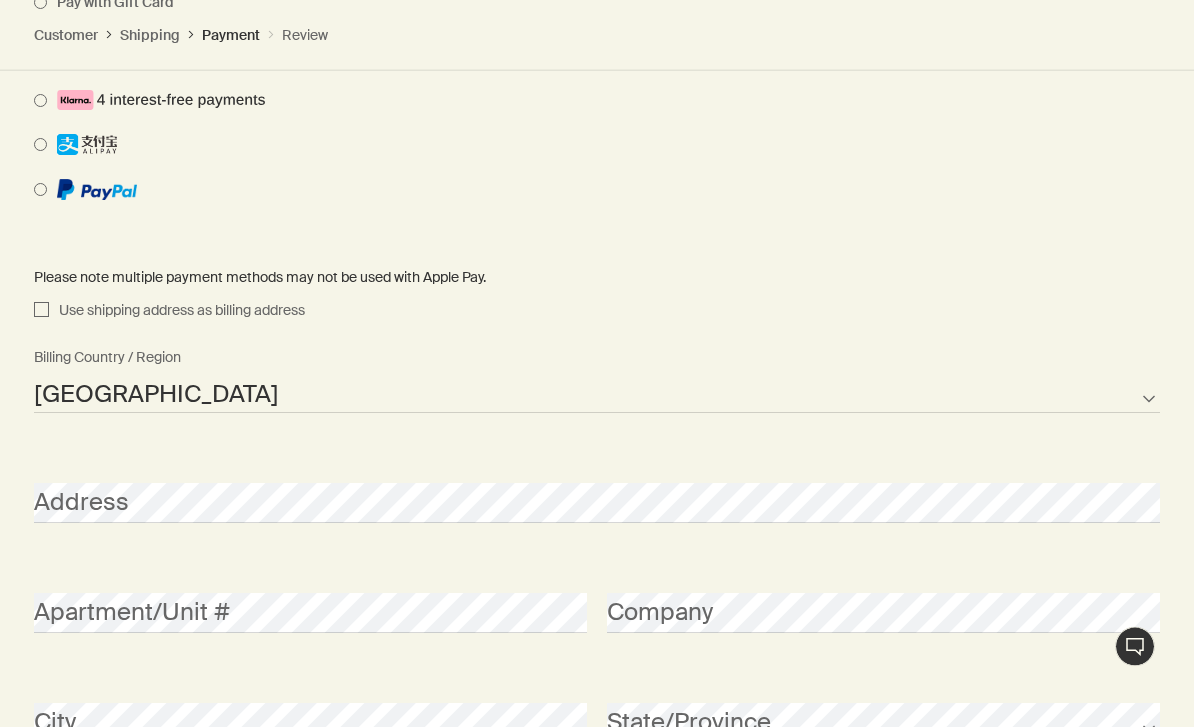 click on "Address" at bounding box center (597, 486) 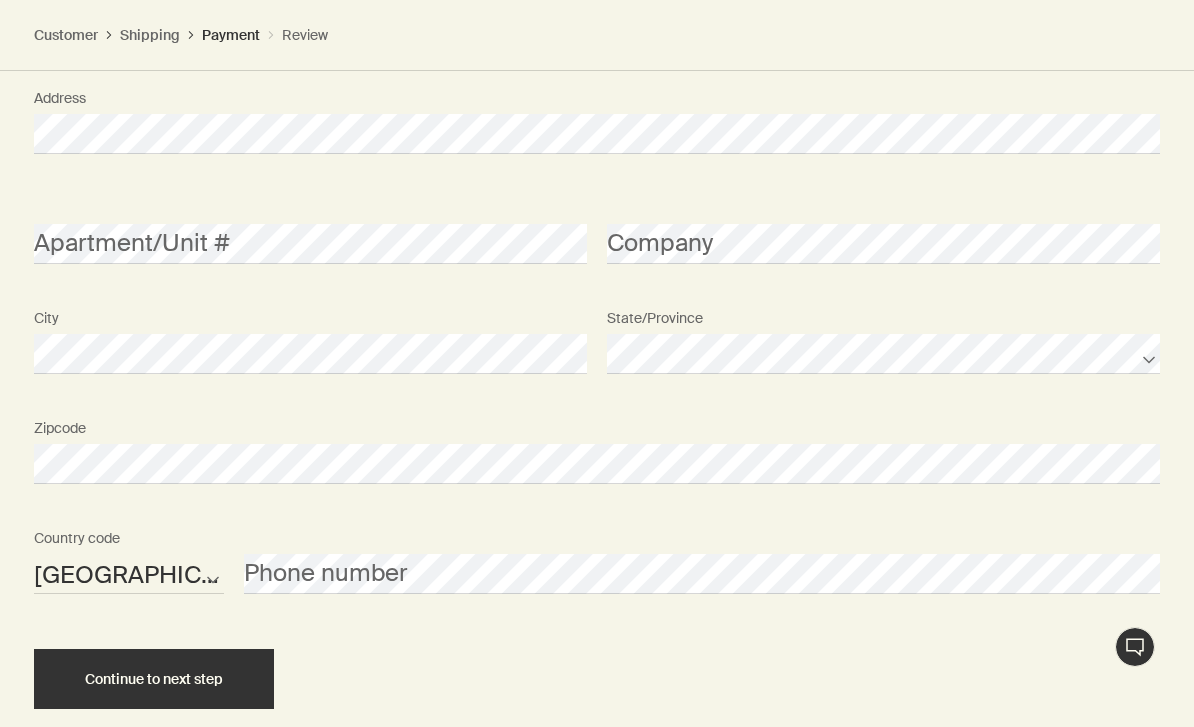 scroll, scrollTop: 2701, scrollLeft: 0, axis: vertical 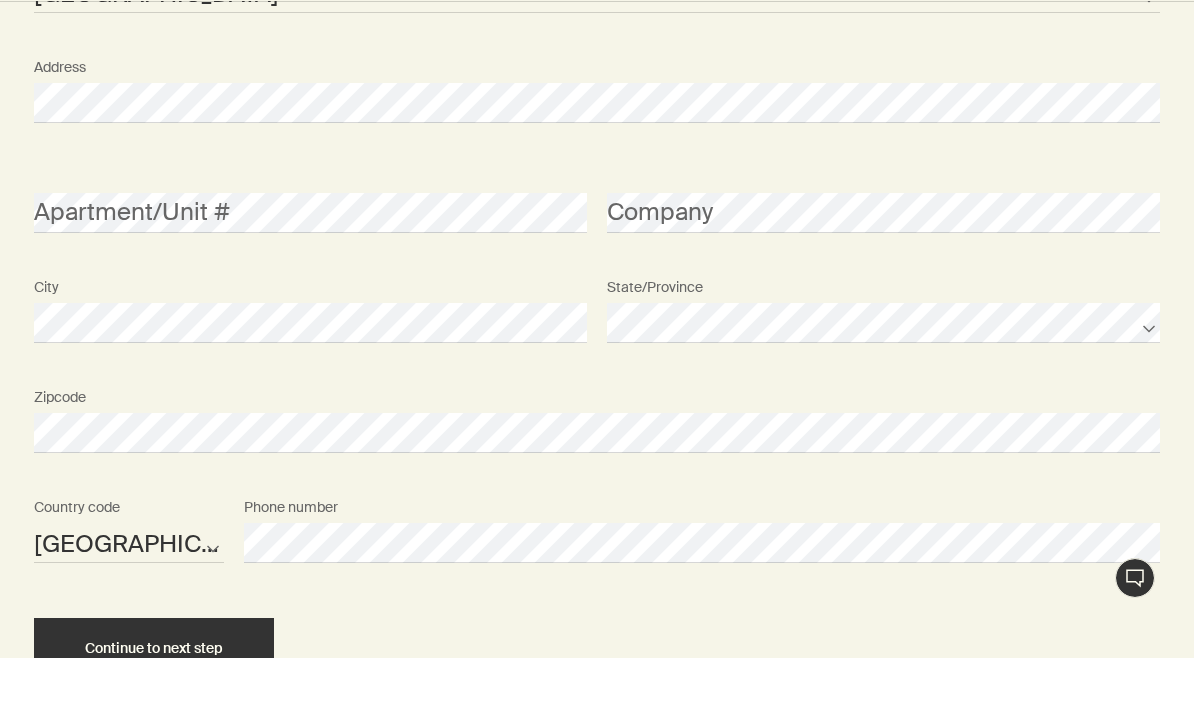 click on "Continue to next step" at bounding box center [154, 717] 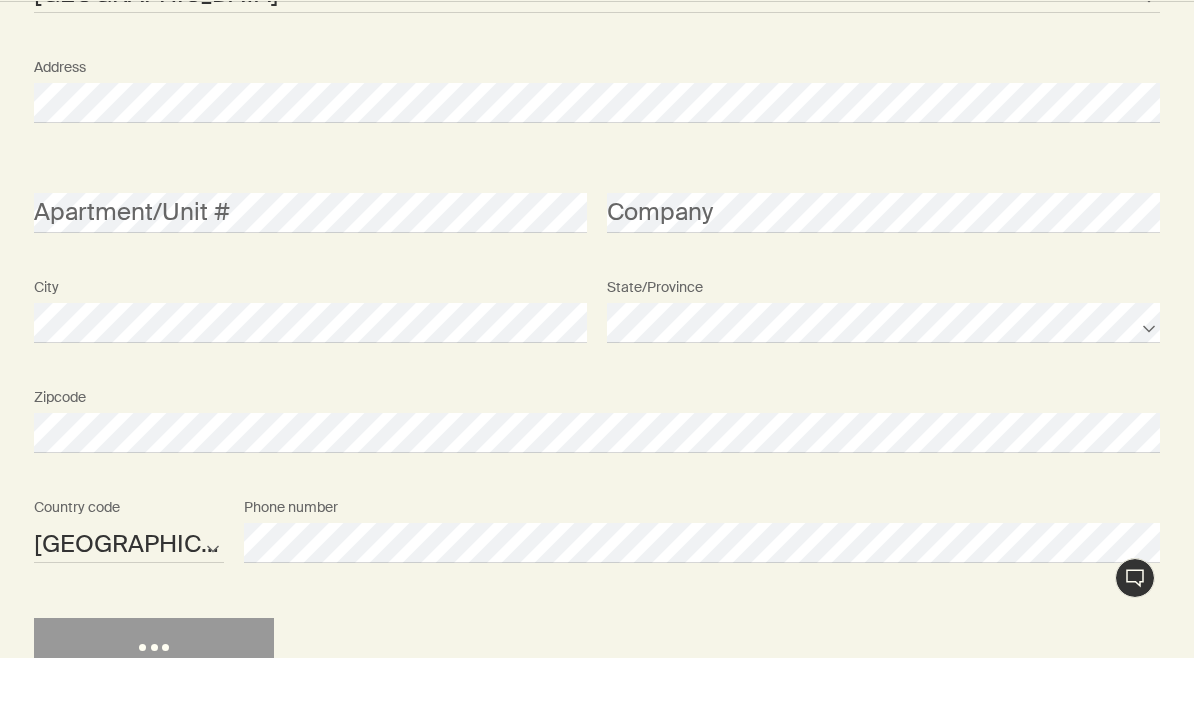 scroll, scrollTop: 2689, scrollLeft: 0, axis: vertical 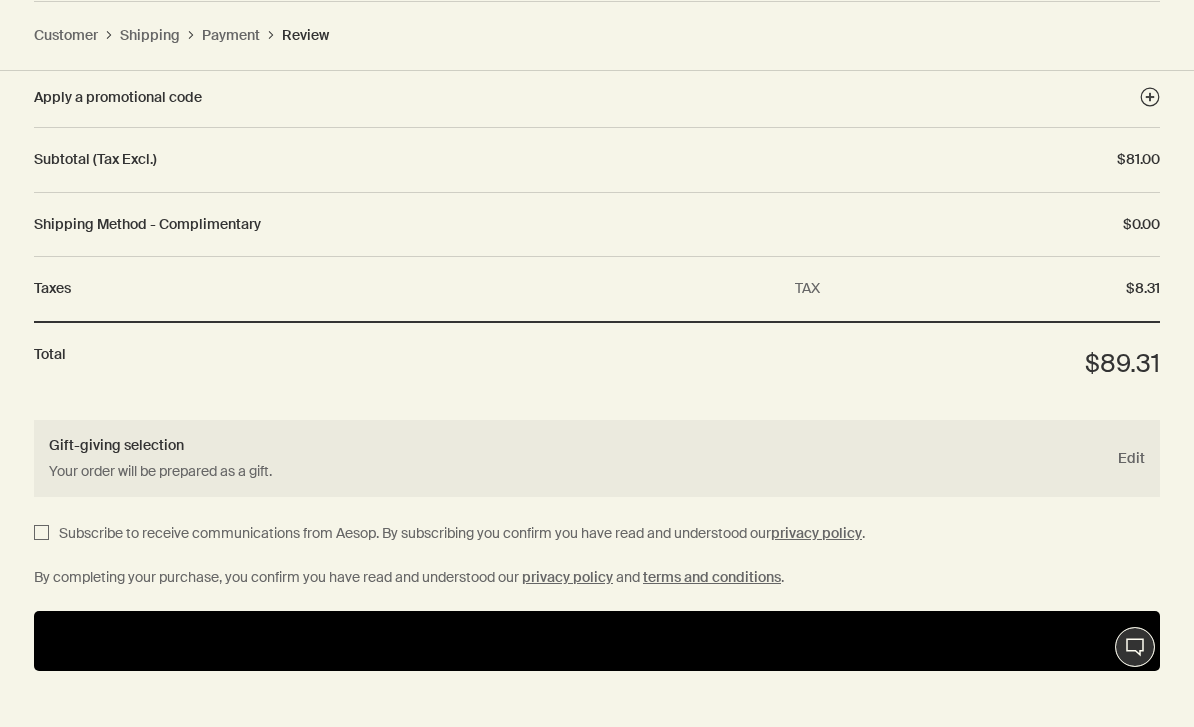 click at bounding box center (597, 641) 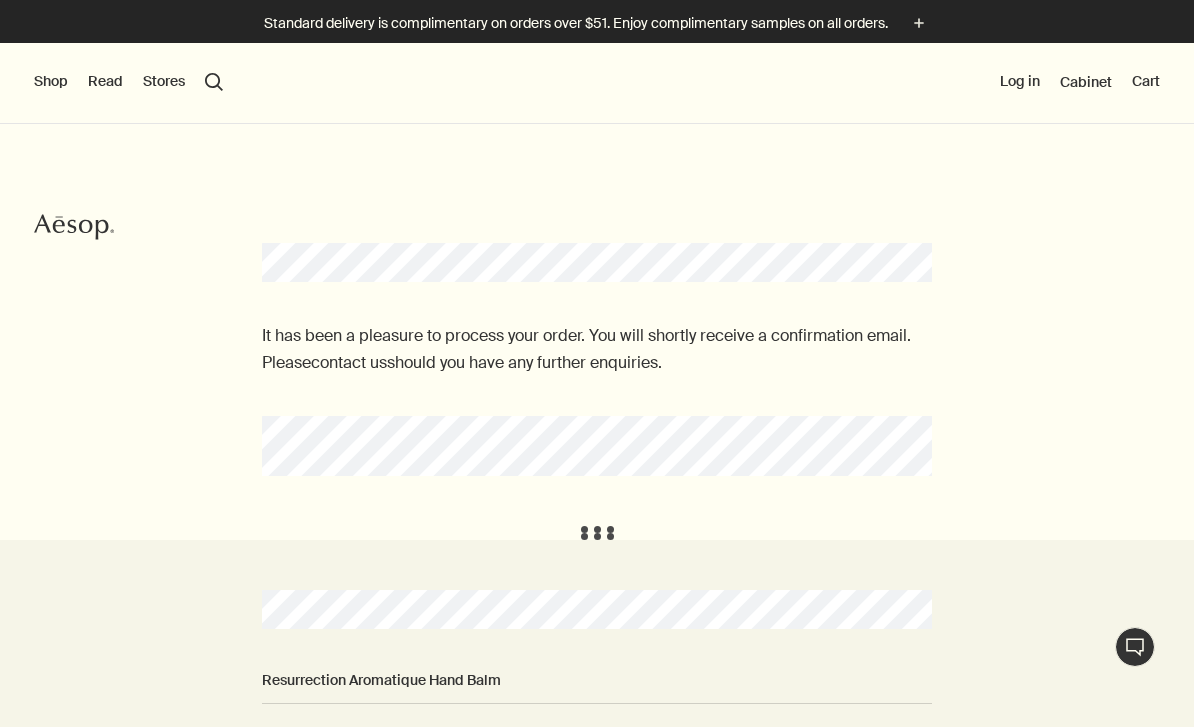 scroll, scrollTop: 0, scrollLeft: 0, axis: both 